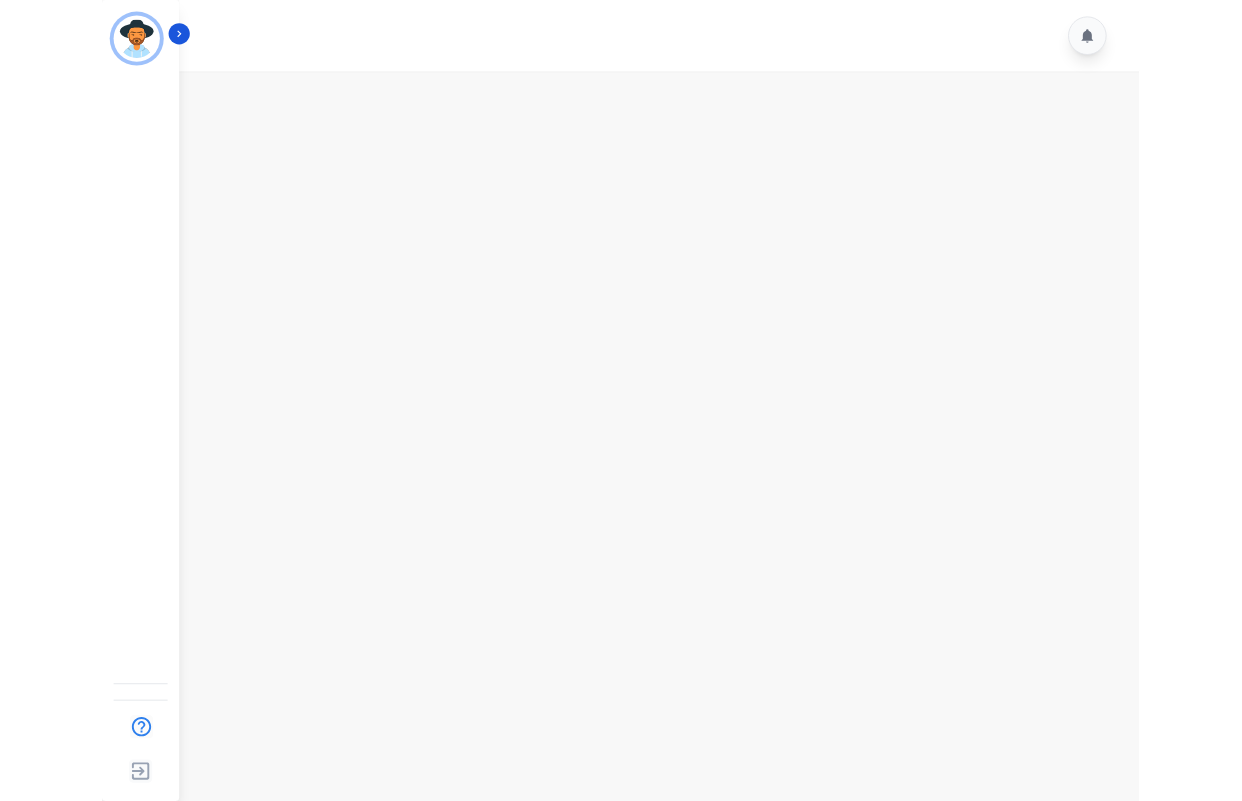 scroll, scrollTop: 0, scrollLeft: 0, axis: both 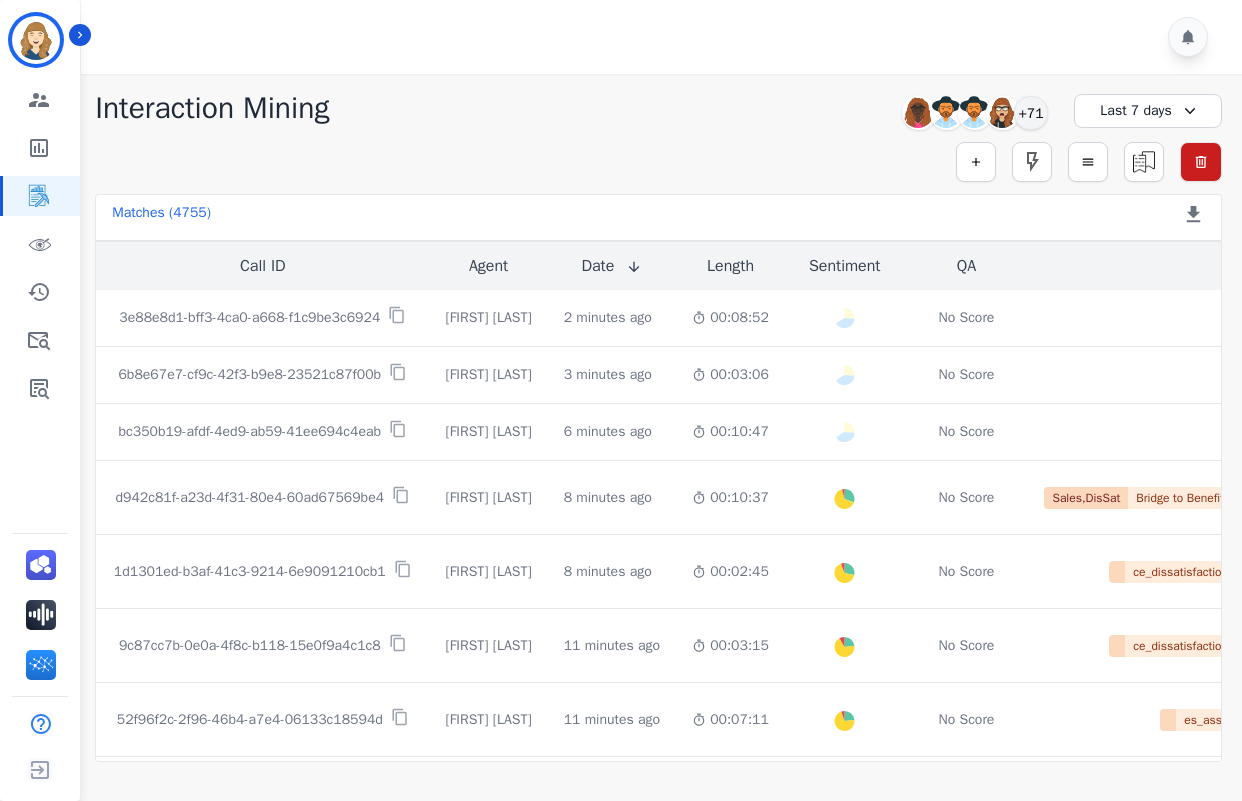 click on "Simple Search           Metric Search           Advanced Search           Saved Rules         Clear Filters" at bounding box center (658, 162) 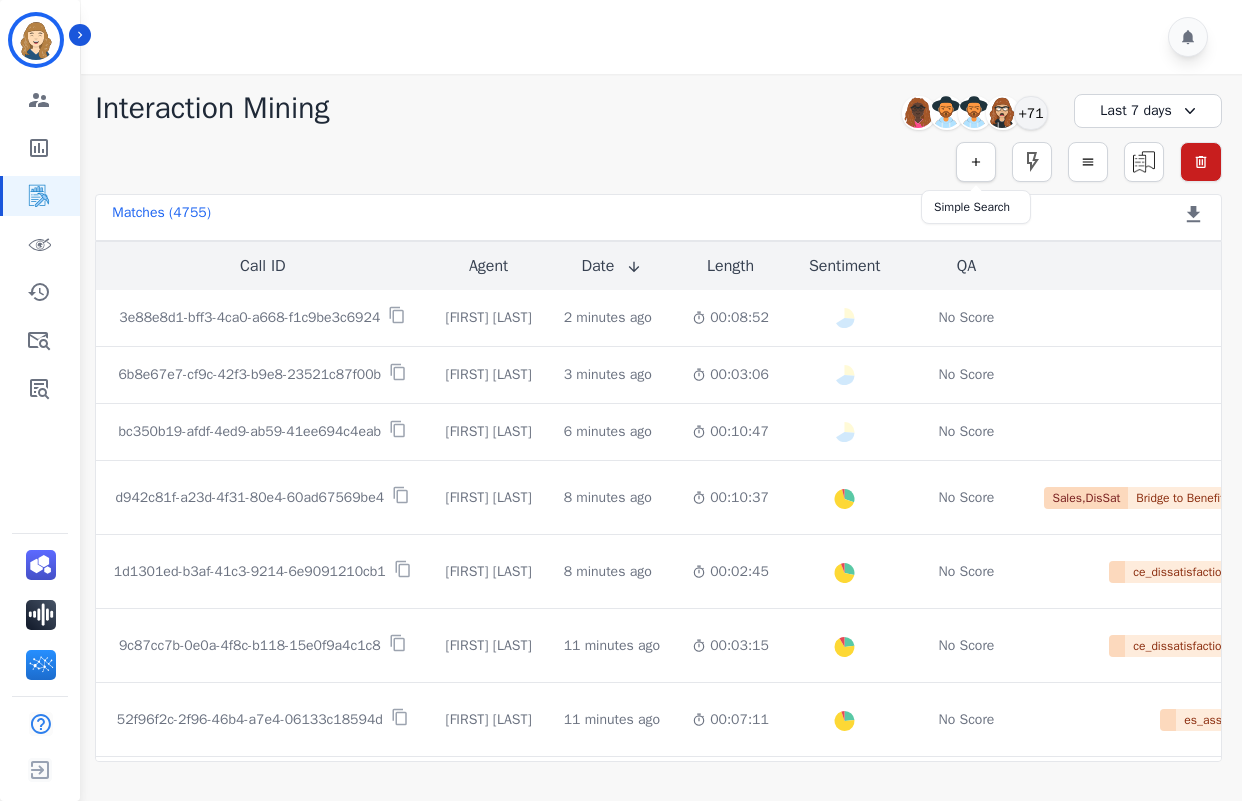 click at bounding box center (976, 162) 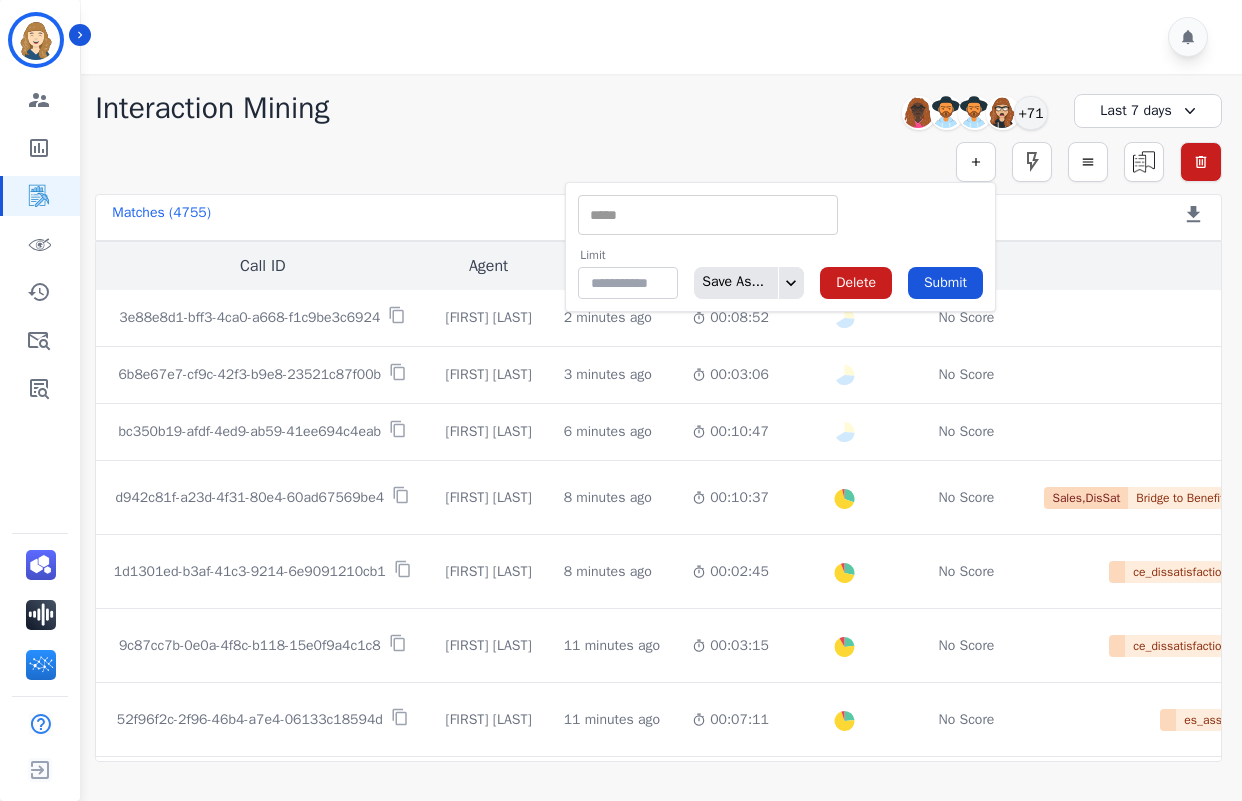 click at bounding box center (708, 215) 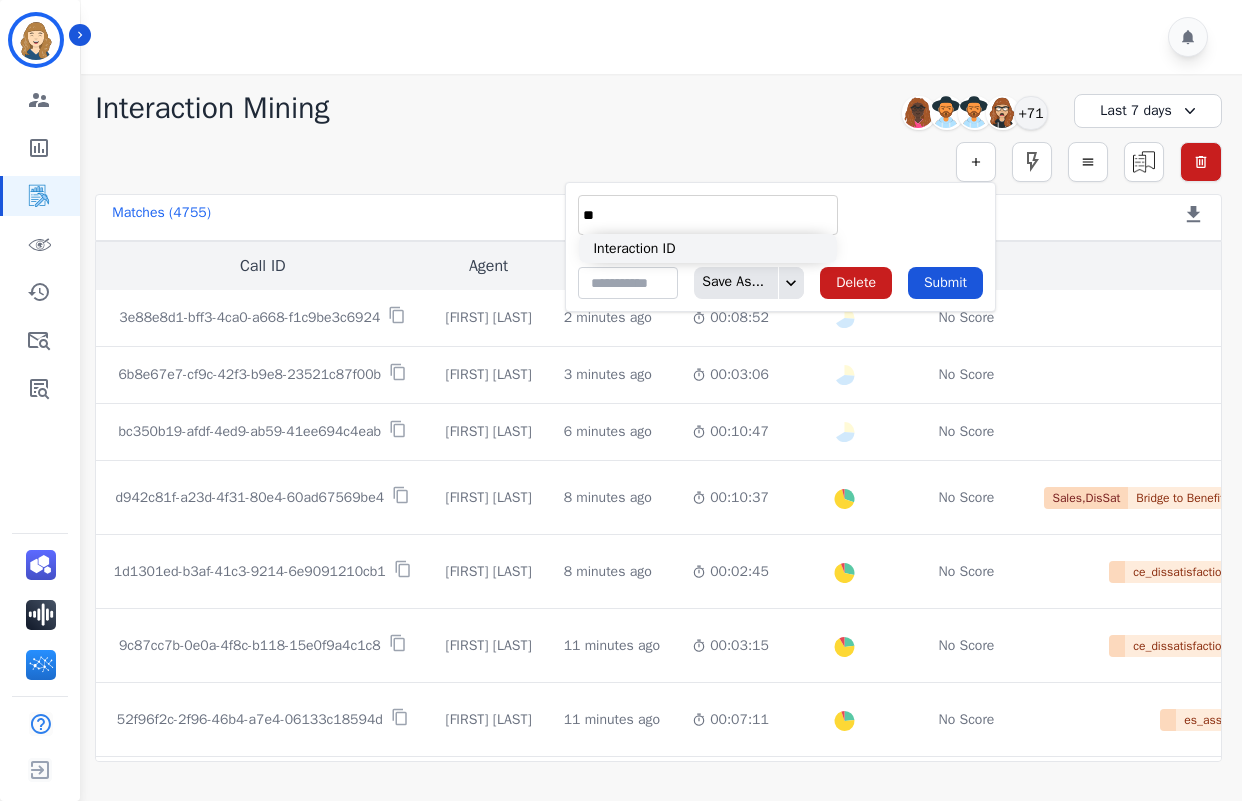 type on "**" 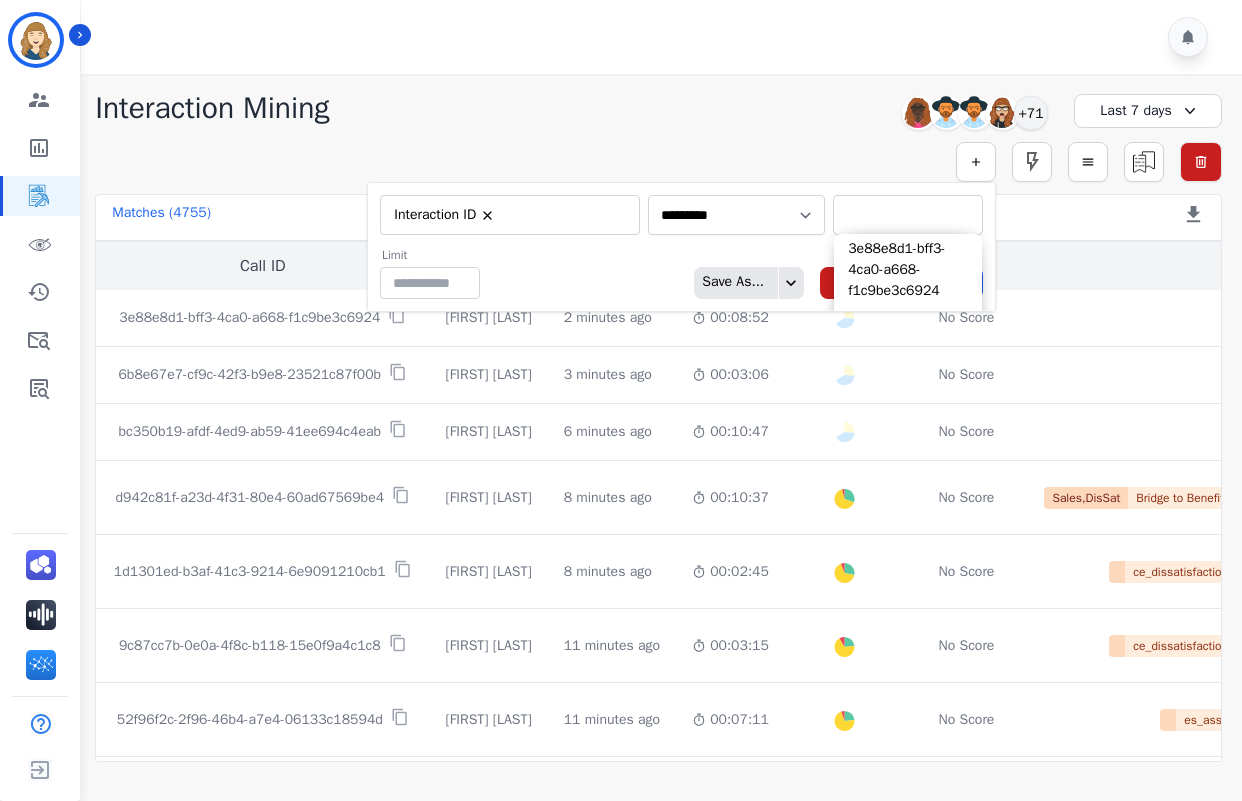 click at bounding box center [908, 215] 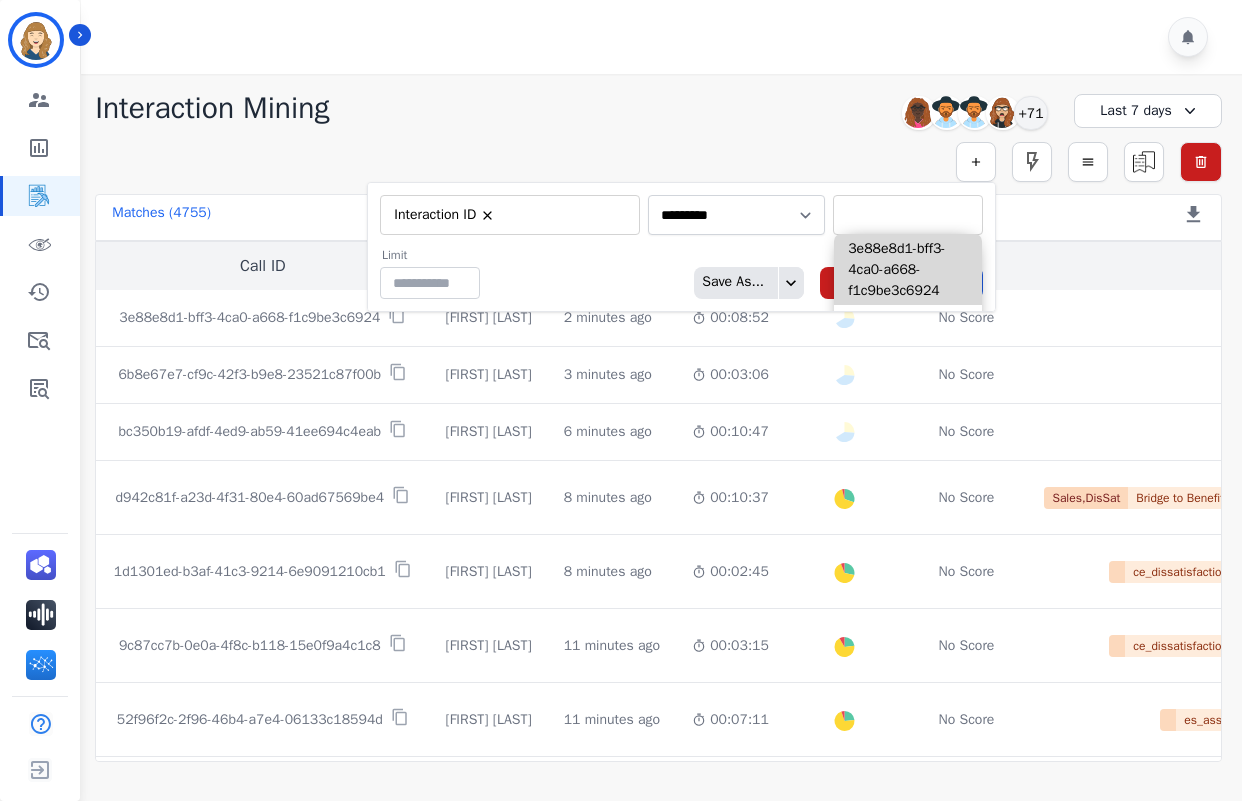 paste on "**********" 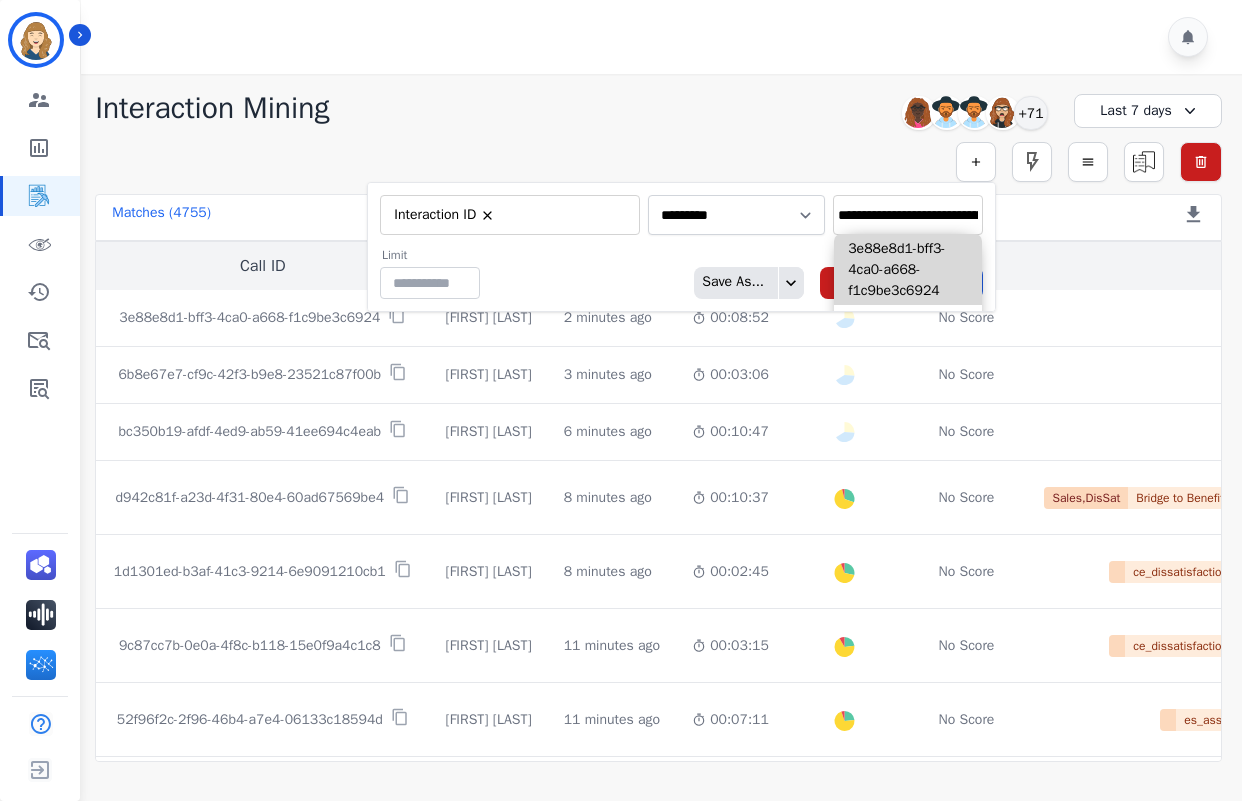 scroll, scrollTop: 0, scrollLeft: 123, axis: horizontal 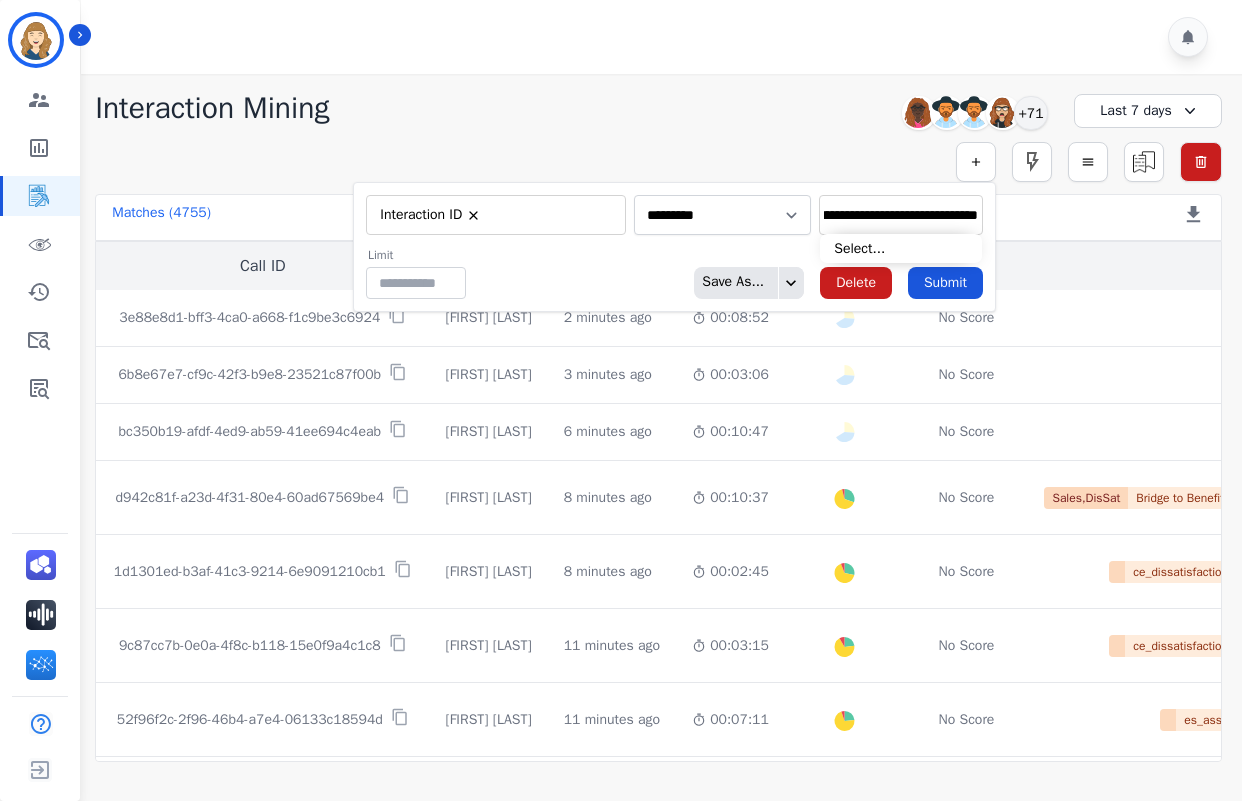 type on "**********" 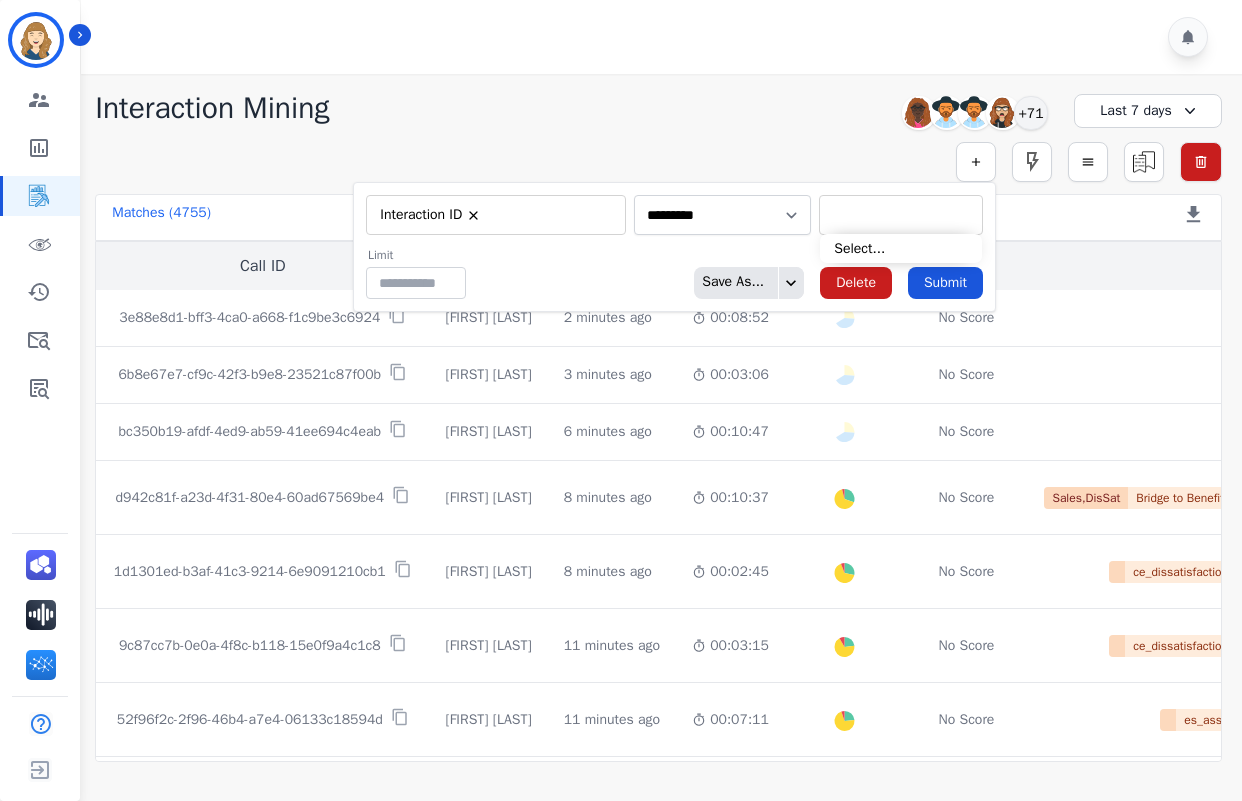 scroll, scrollTop: 0, scrollLeft: 0, axis: both 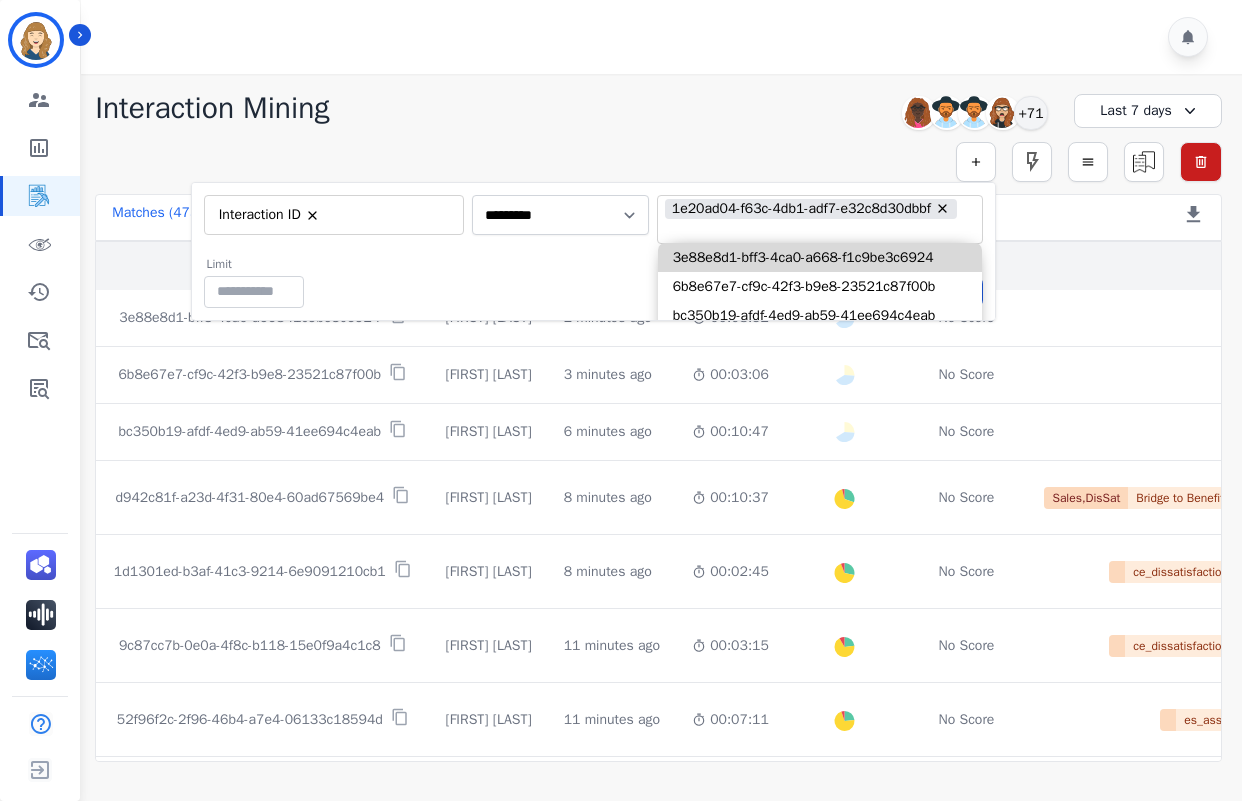 click on "Limit   **   Save As...       Delete   Submit" at bounding box center [593, 282] 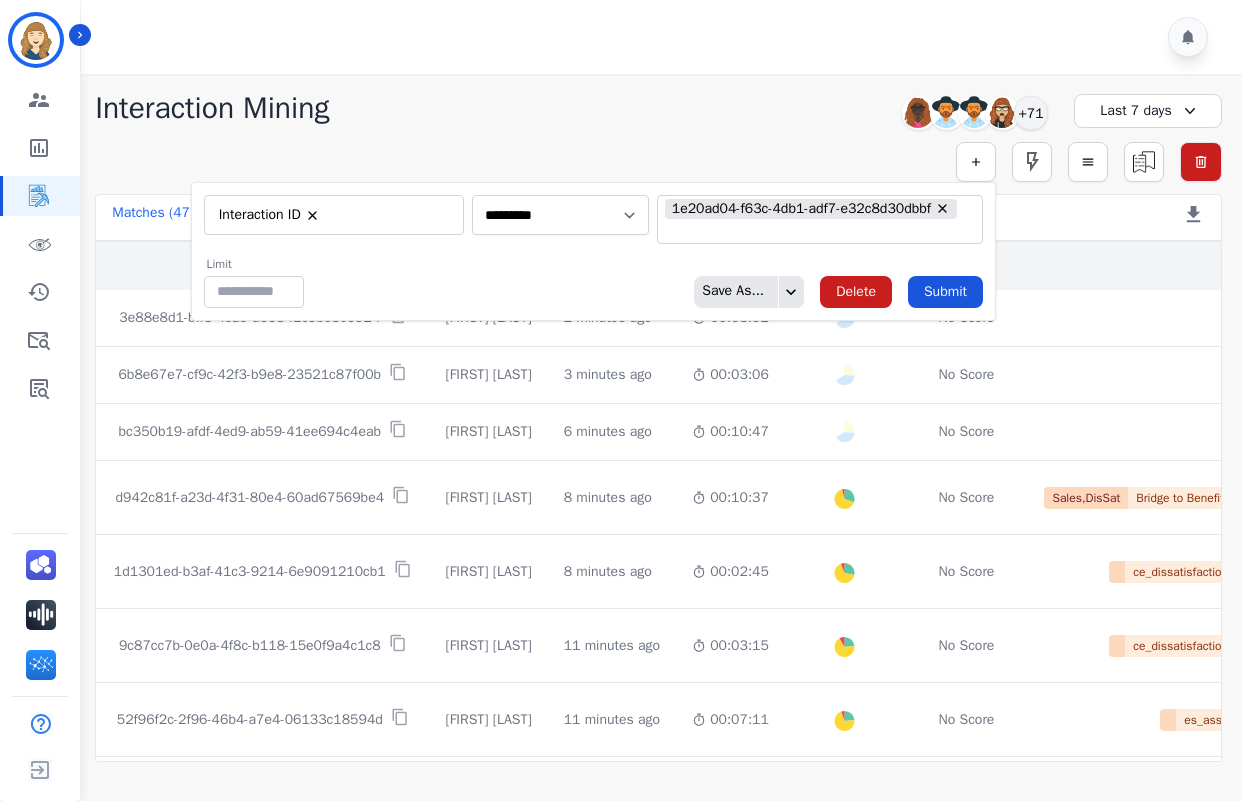 click at bounding box center (820, 232) 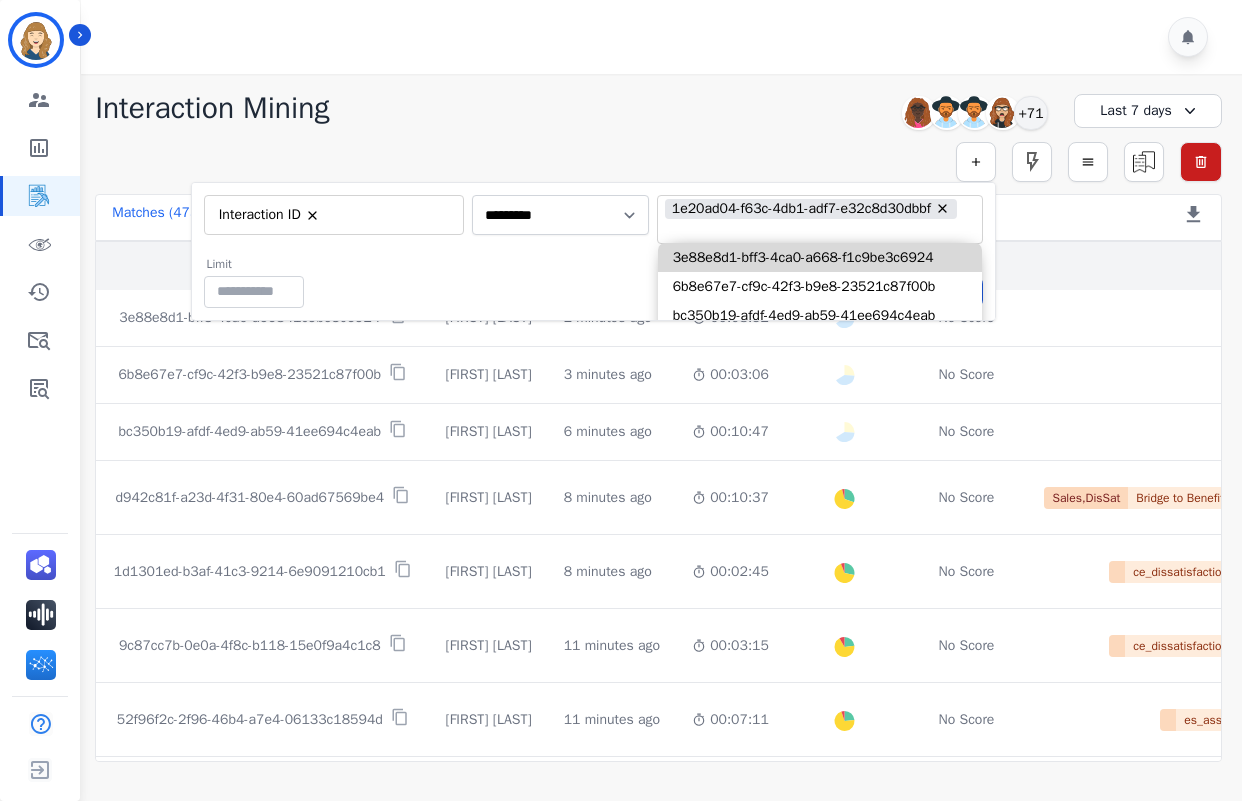 paste on "**********" 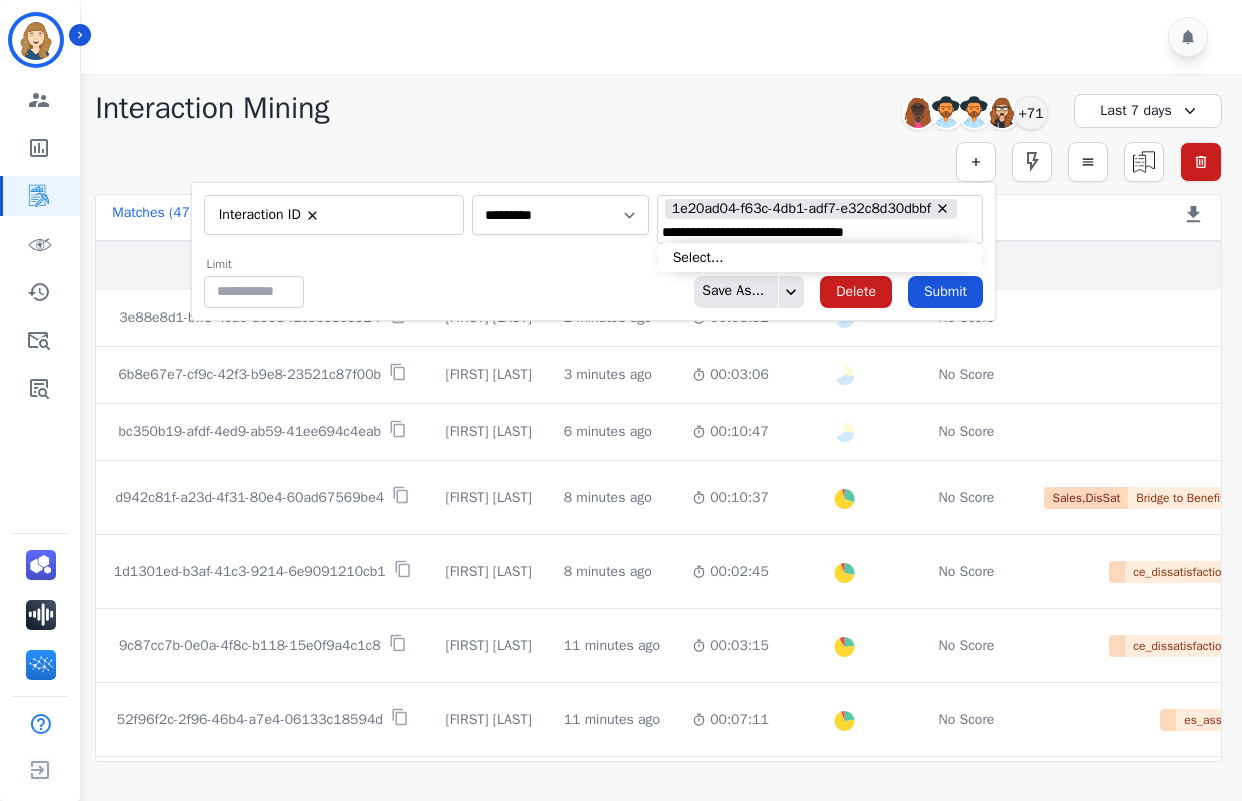 type on "**********" 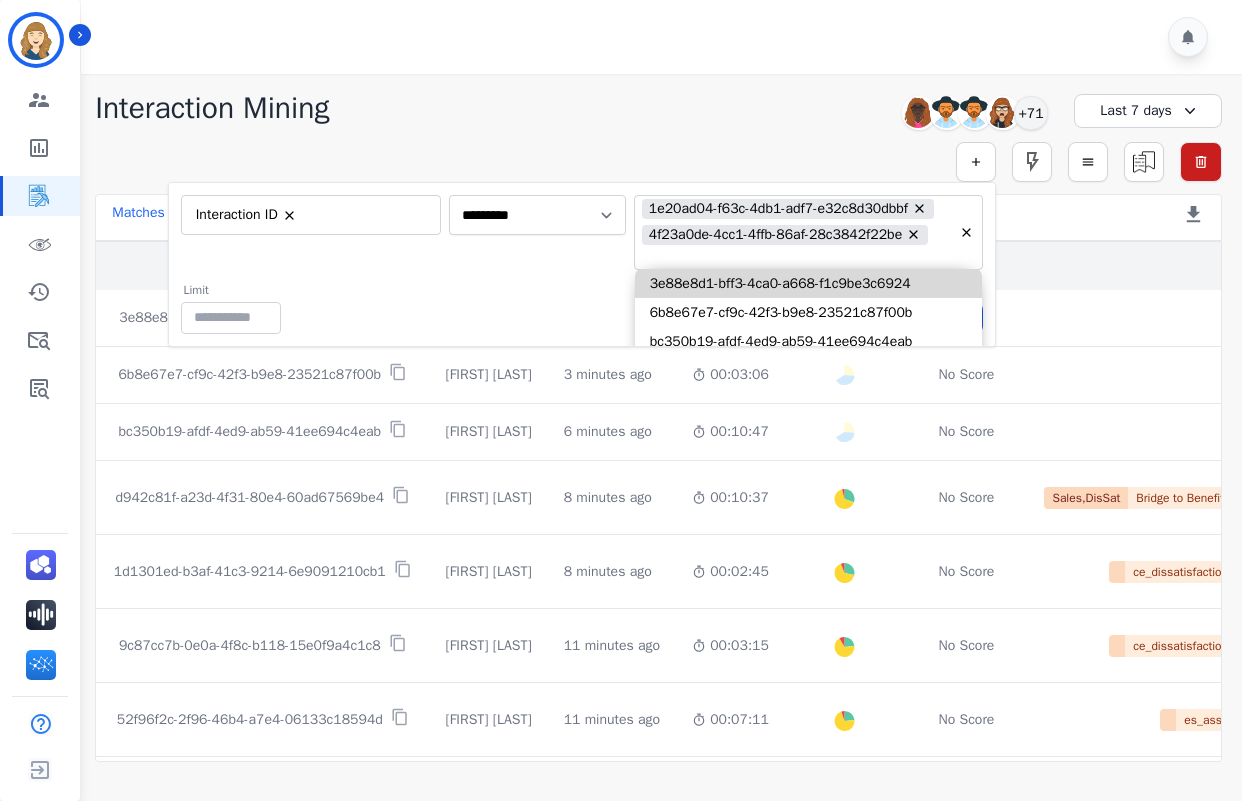 paste on "**********" 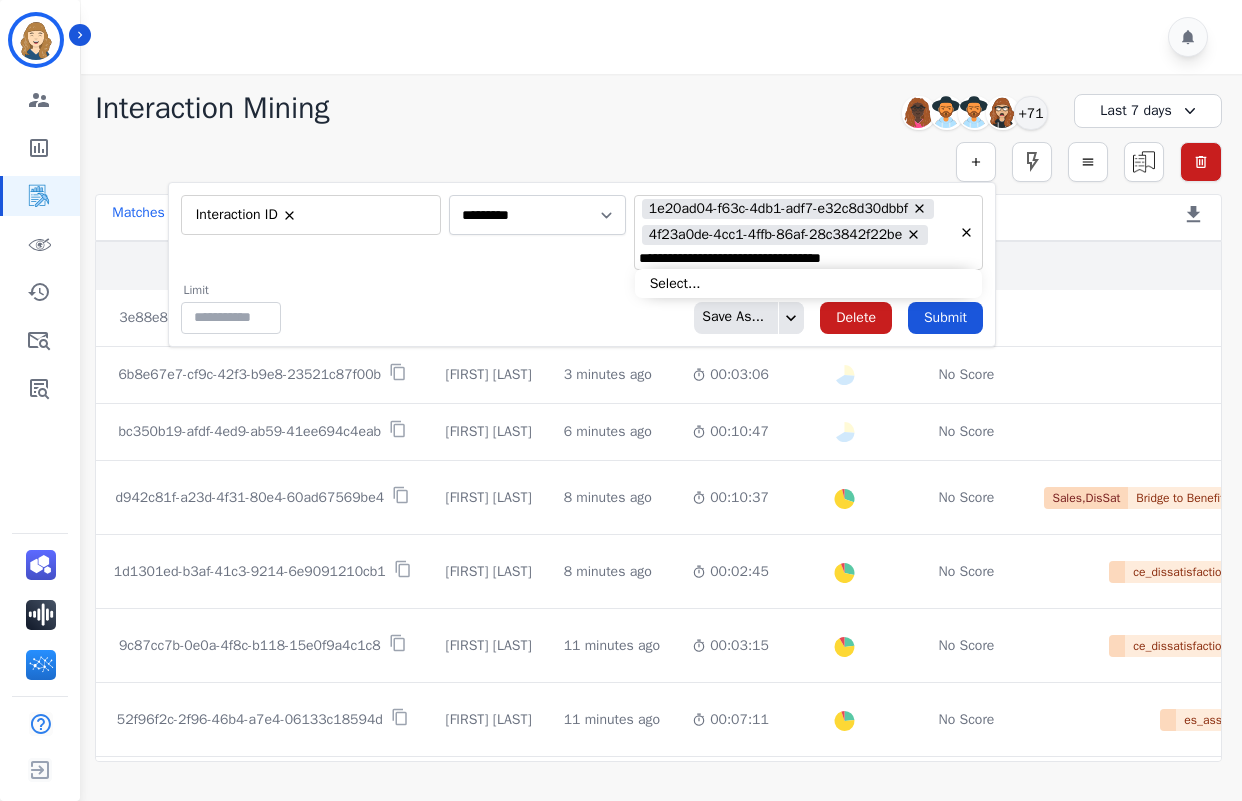 type on "**********" 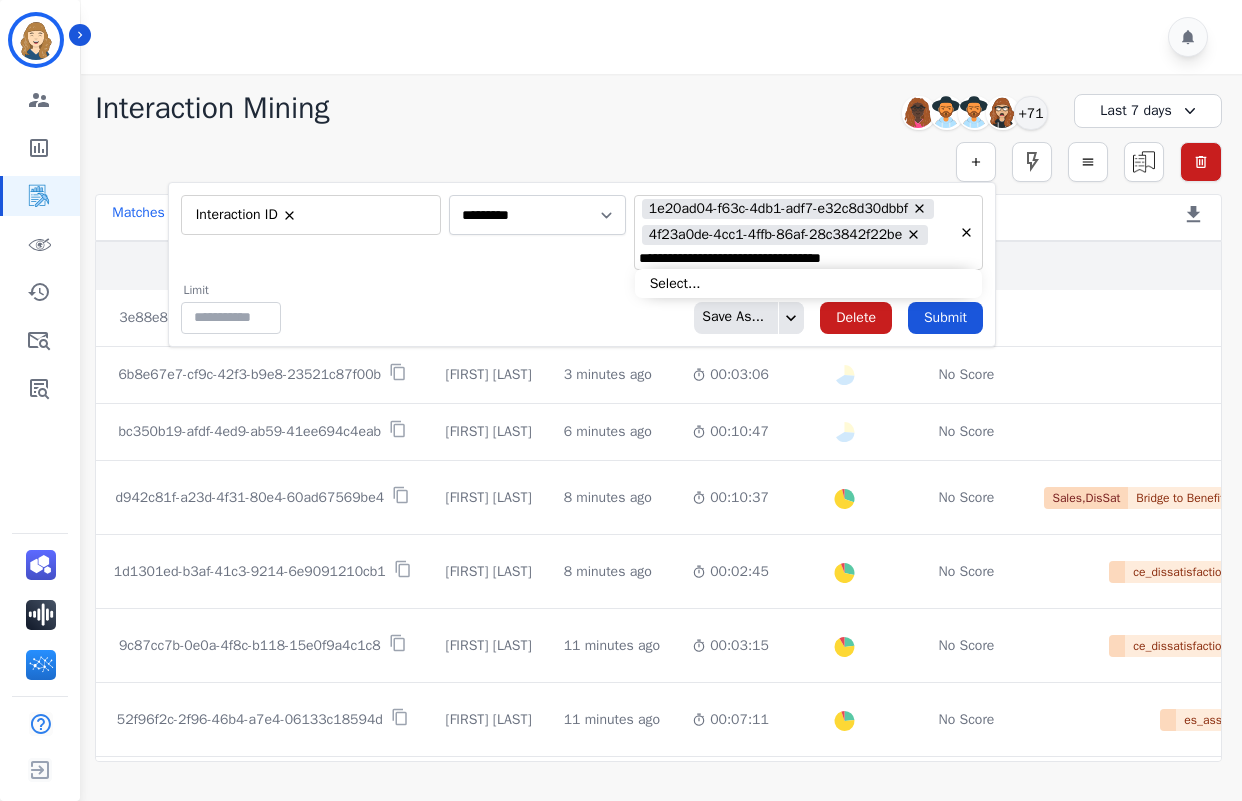 type 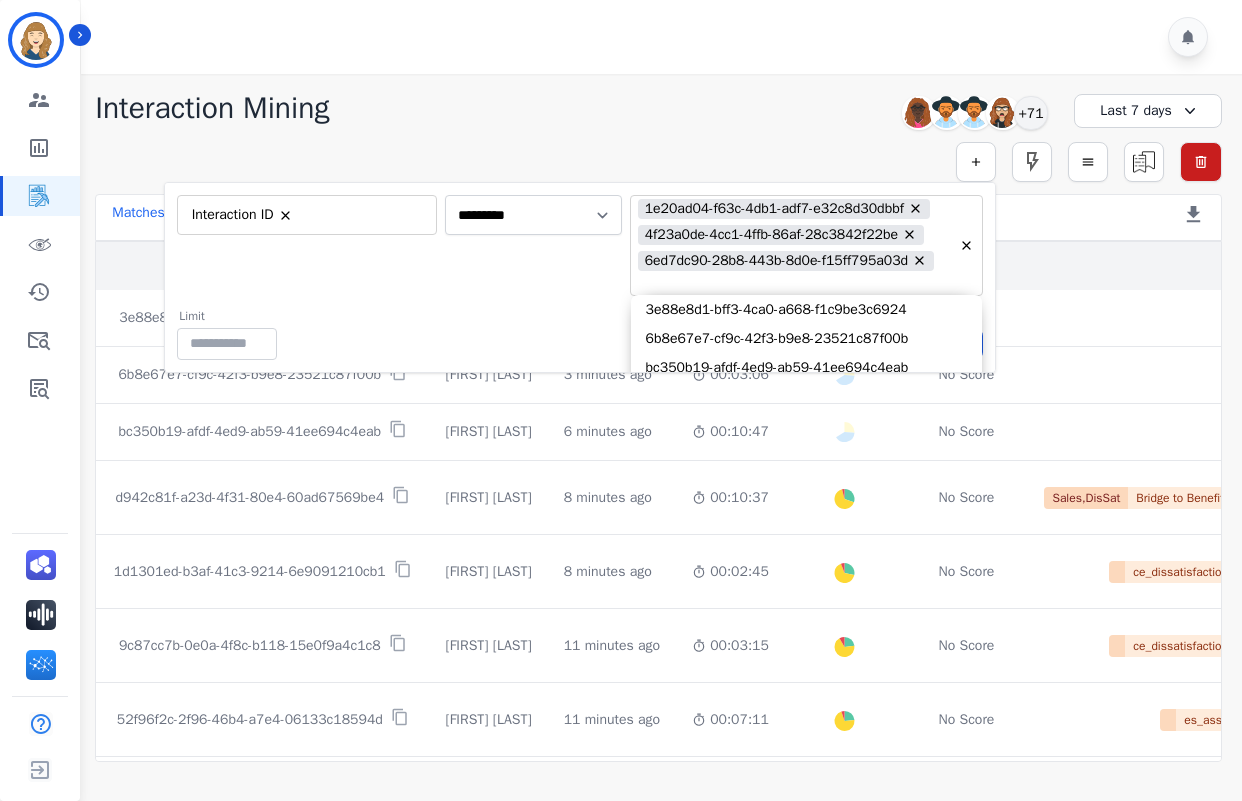 click on "**********" at bounding box center [658, 108] 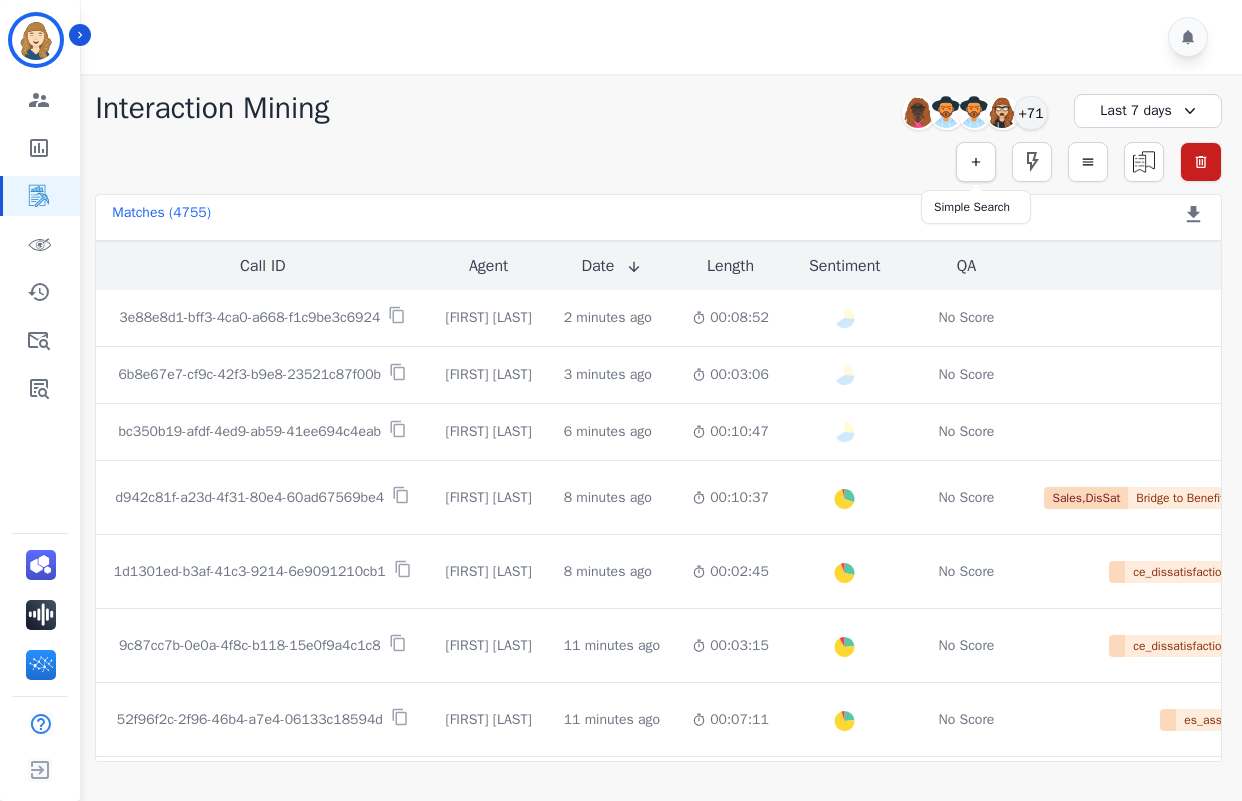 click 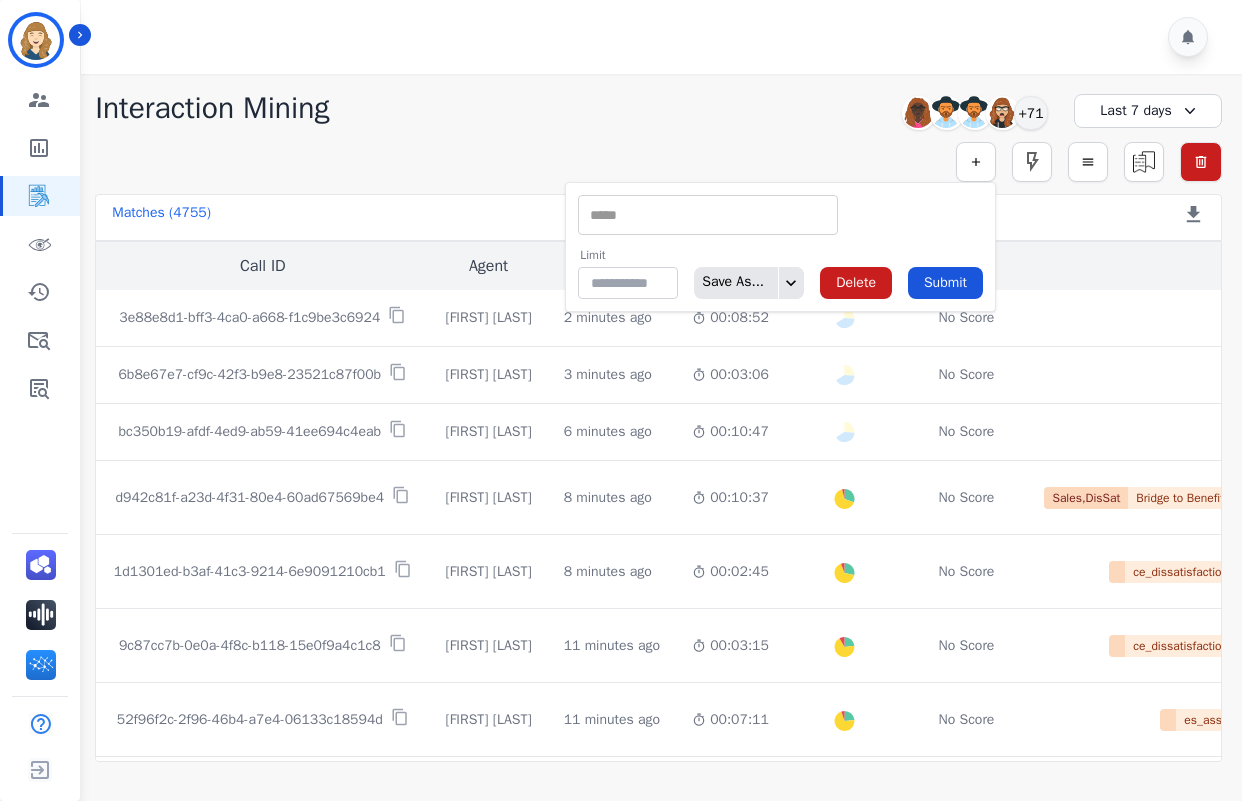 click at bounding box center (708, 215) 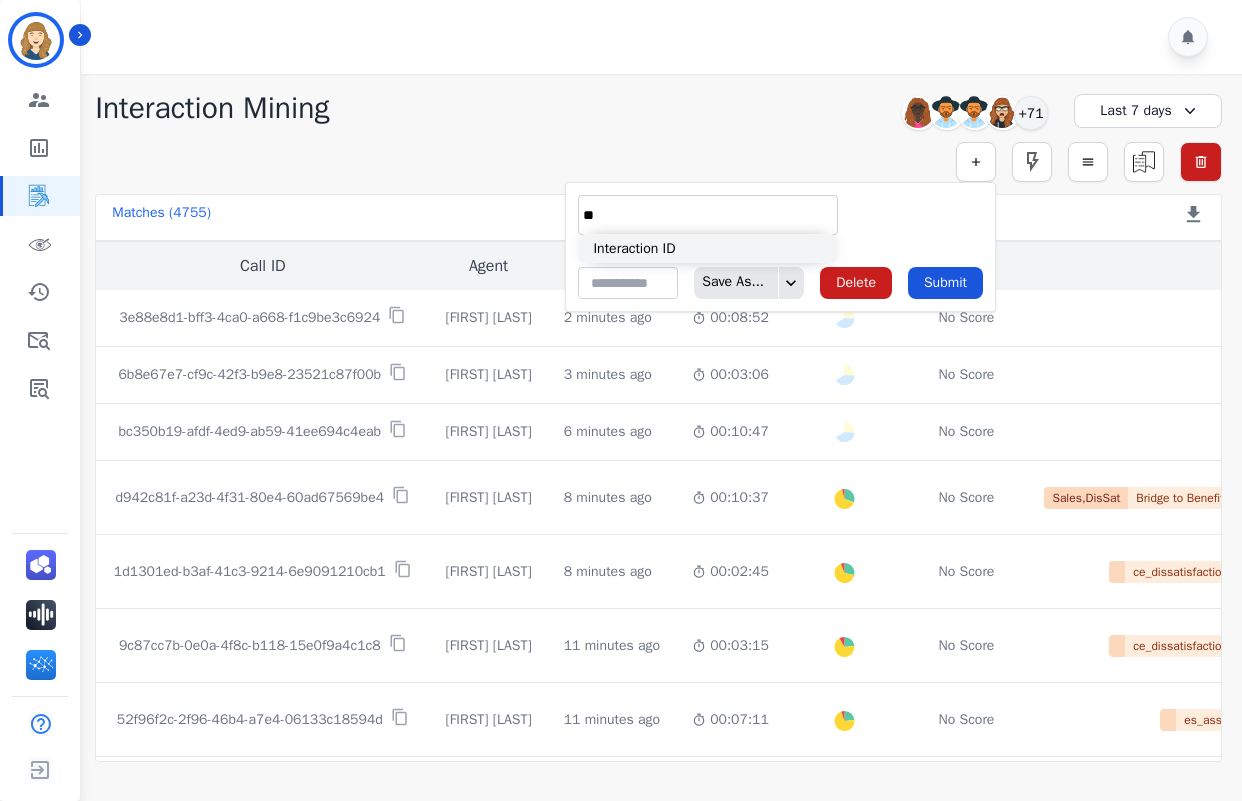 type on "**" 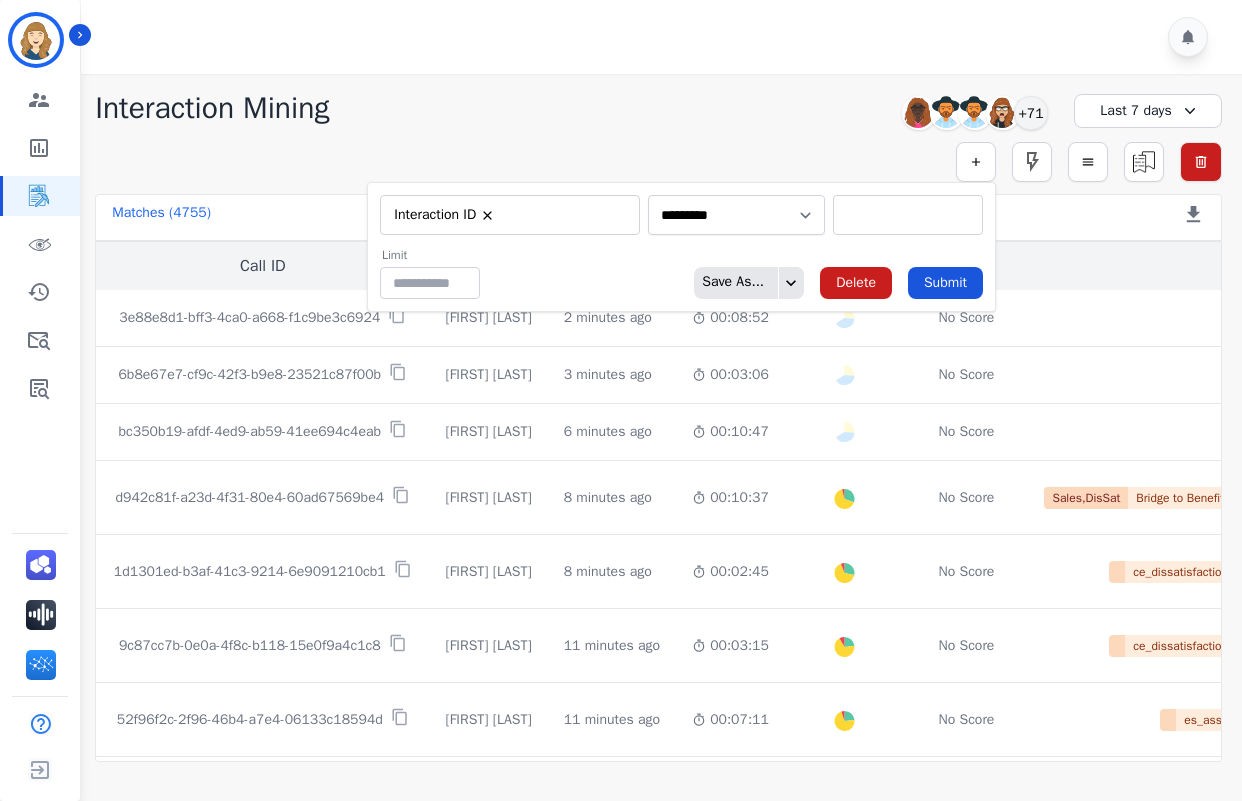 click at bounding box center (908, 215) 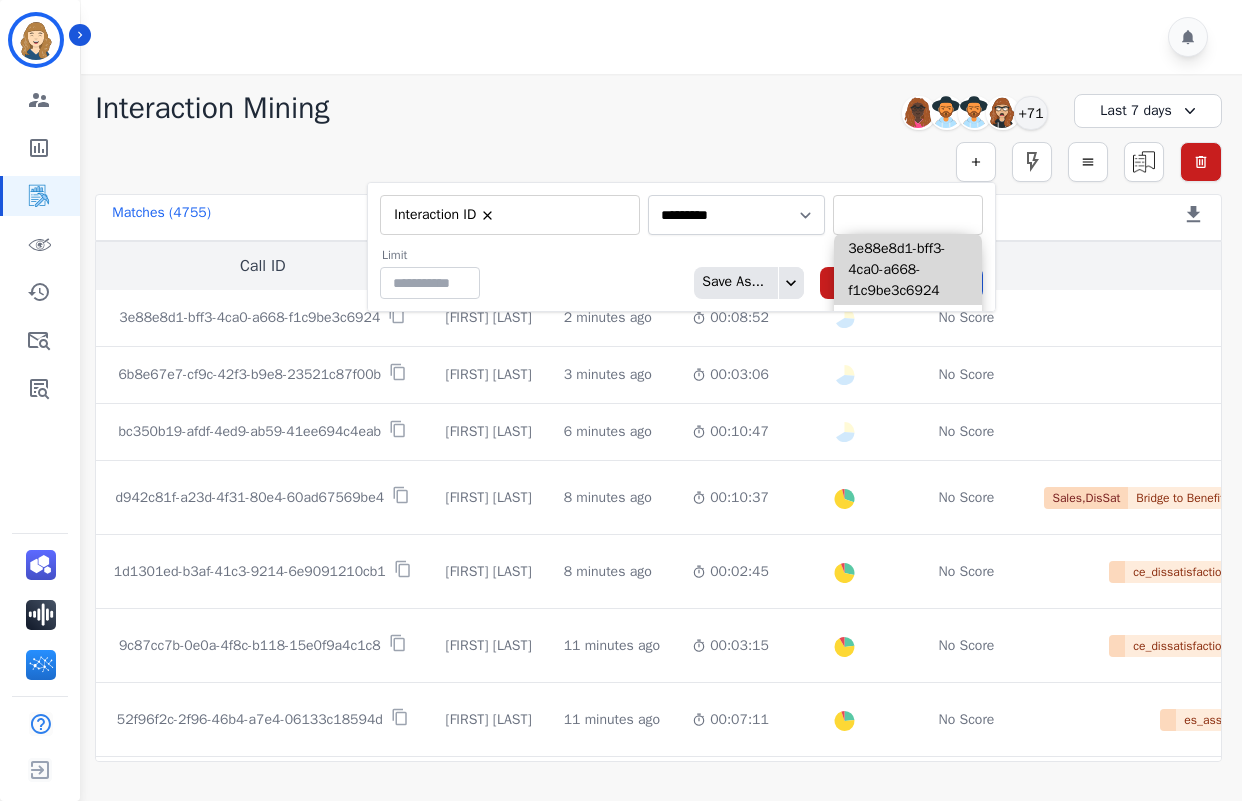 paste on "**********" 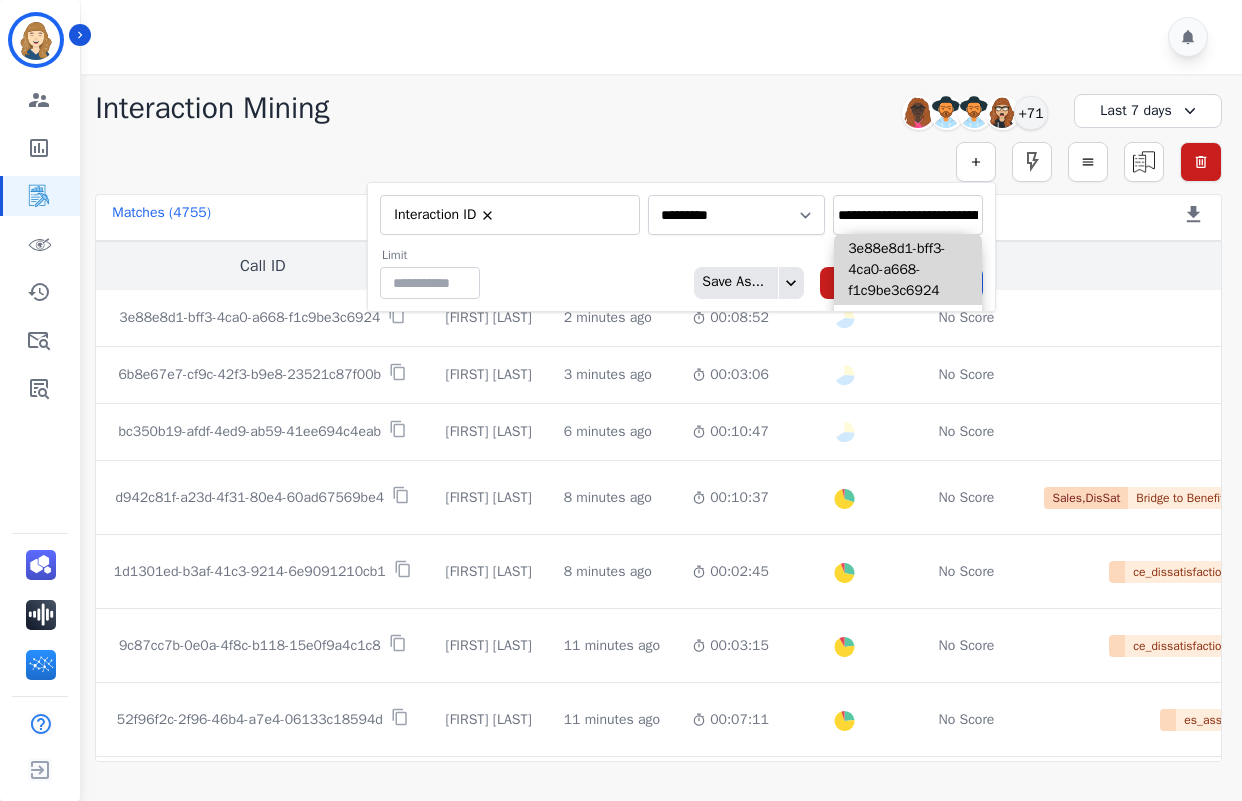 scroll, scrollTop: 0, scrollLeft: 123, axis: horizontal 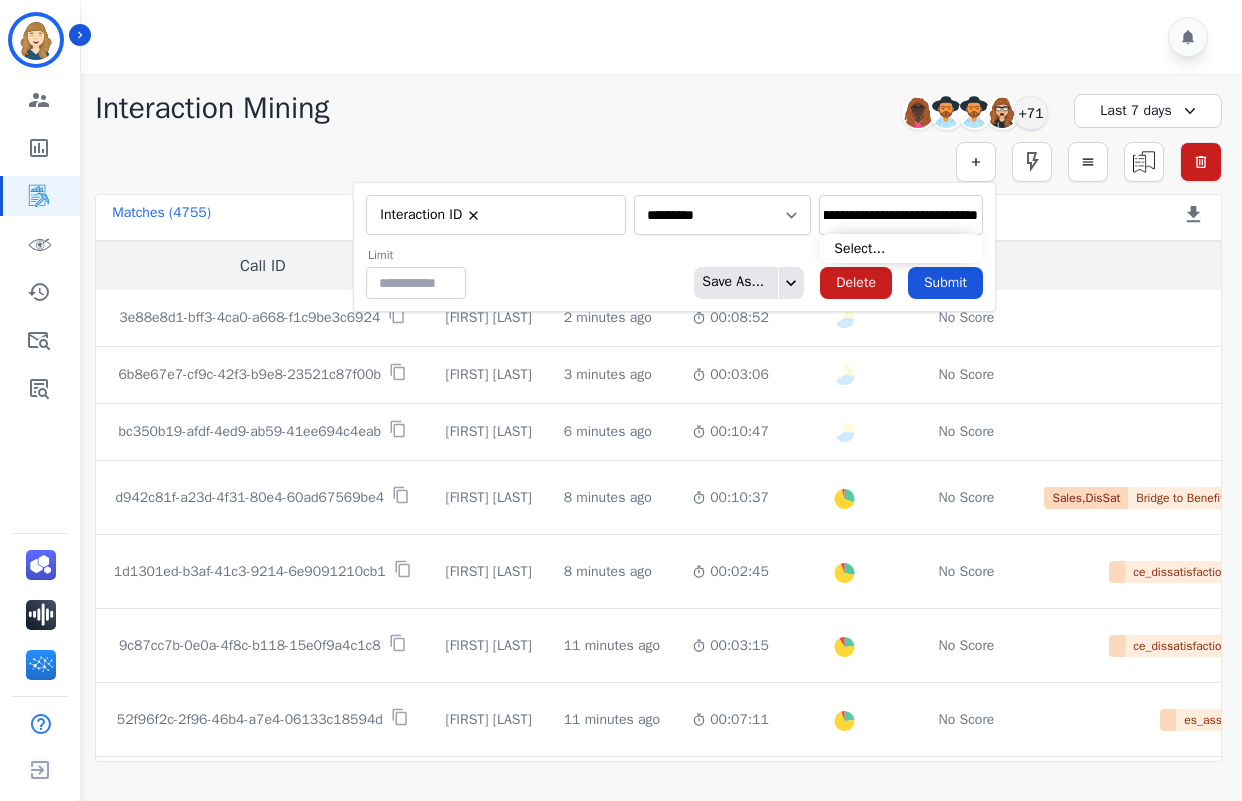 type on "**********" 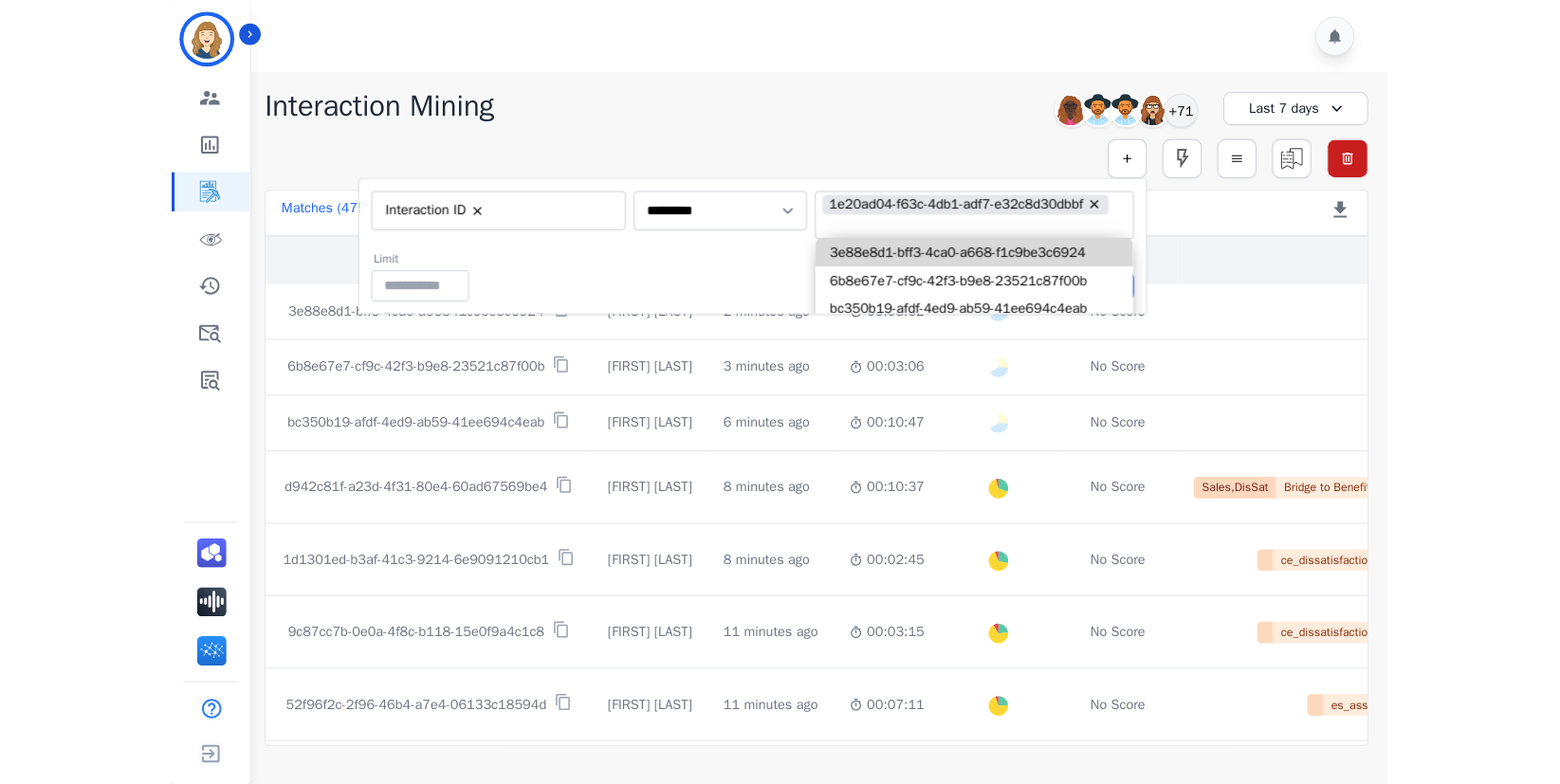 scroll, scrollTop: 0, scrollLeft: 0, axis: both 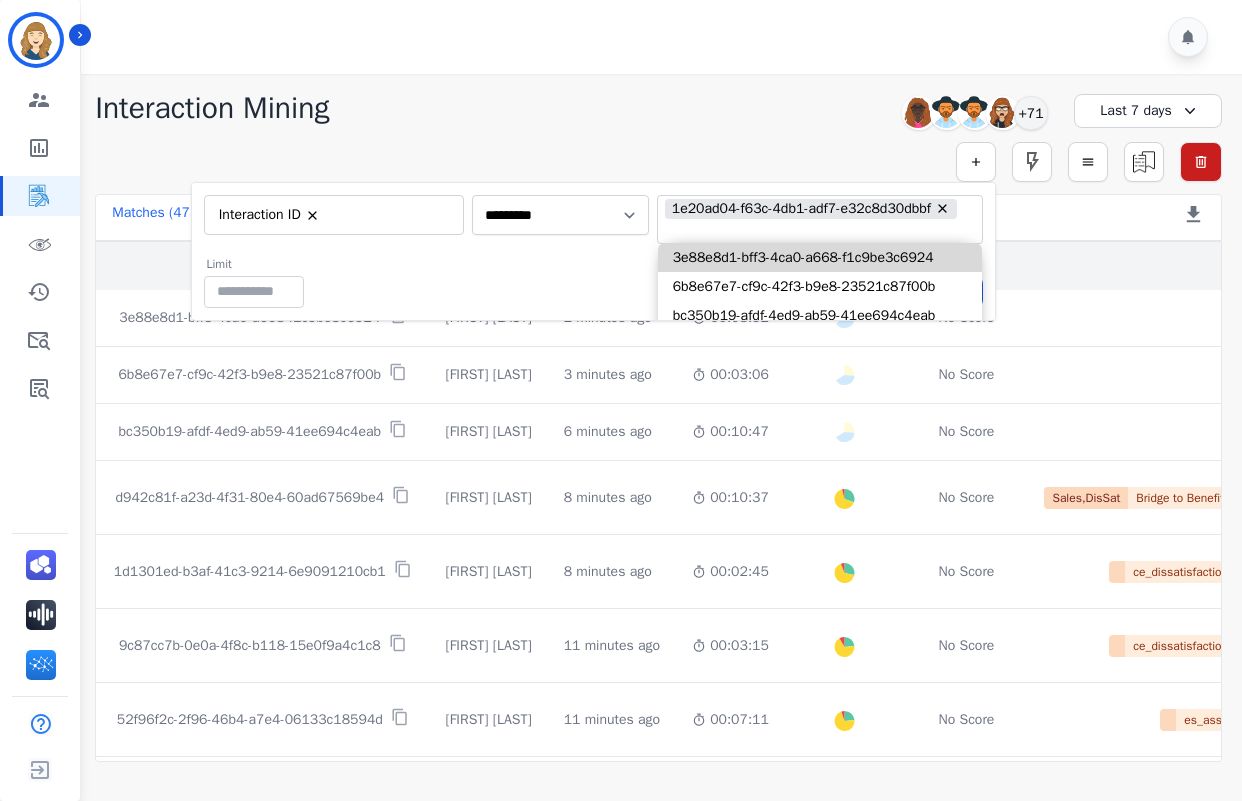paste on "**********" 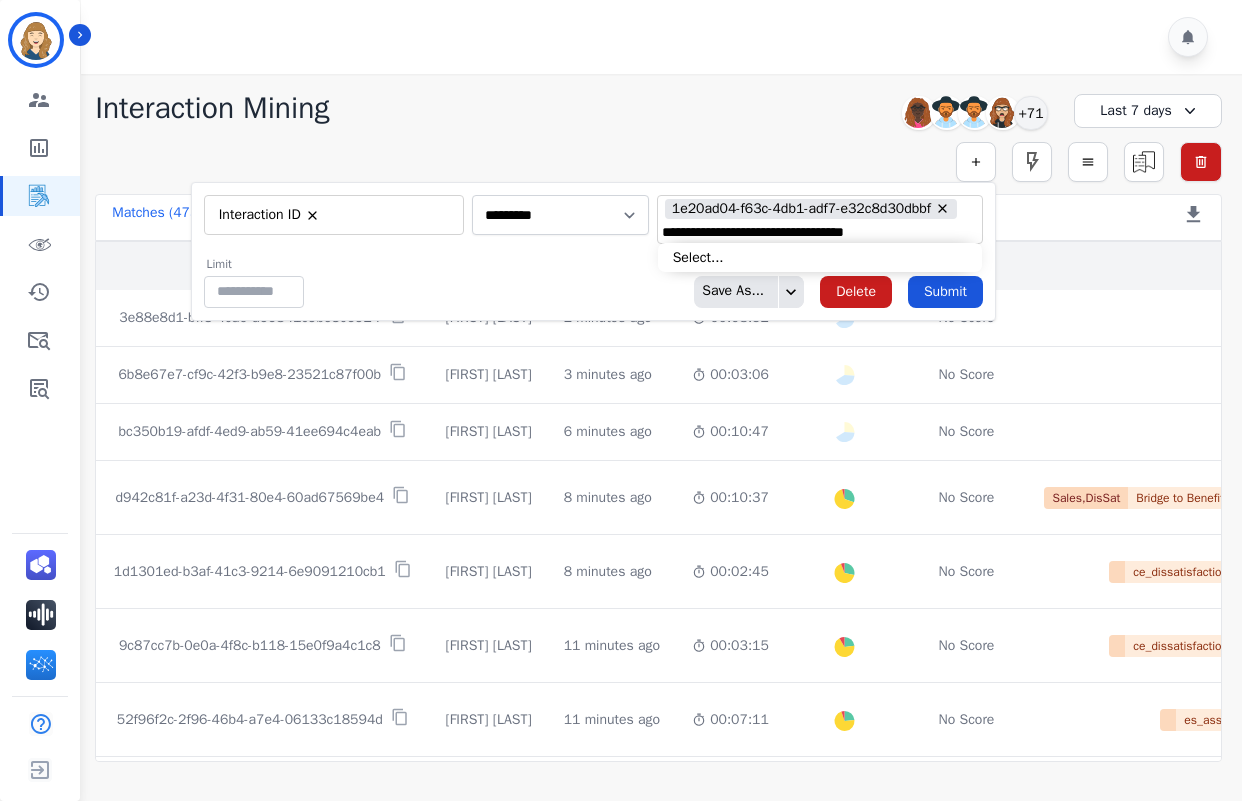 type on "**********" 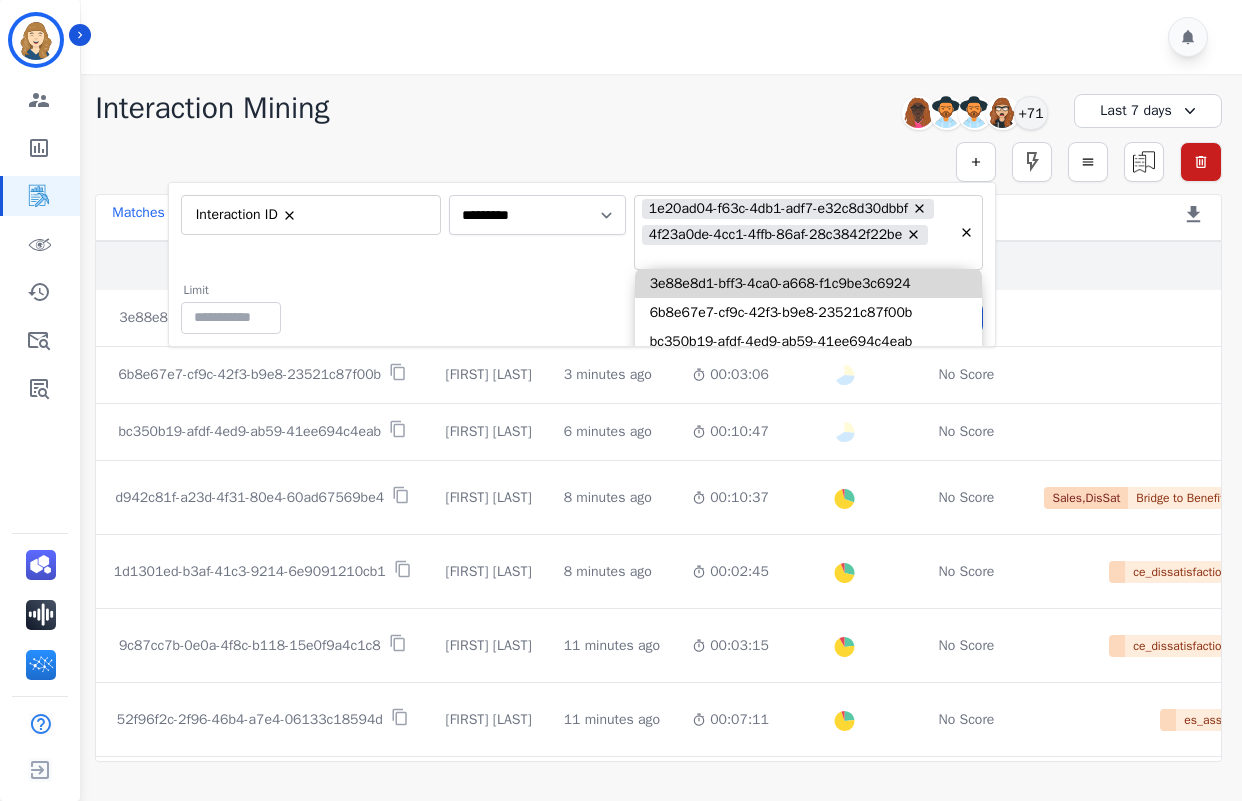 paste on "**********" 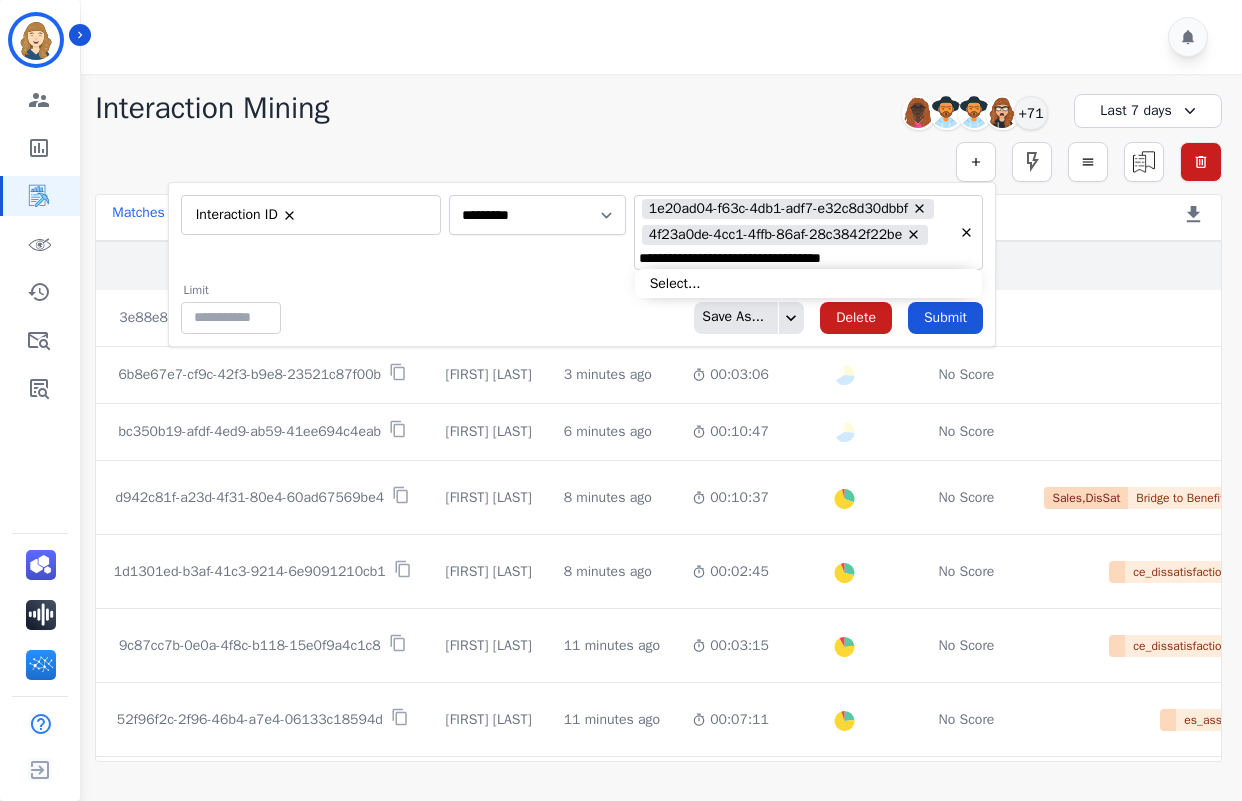 type on "**********" 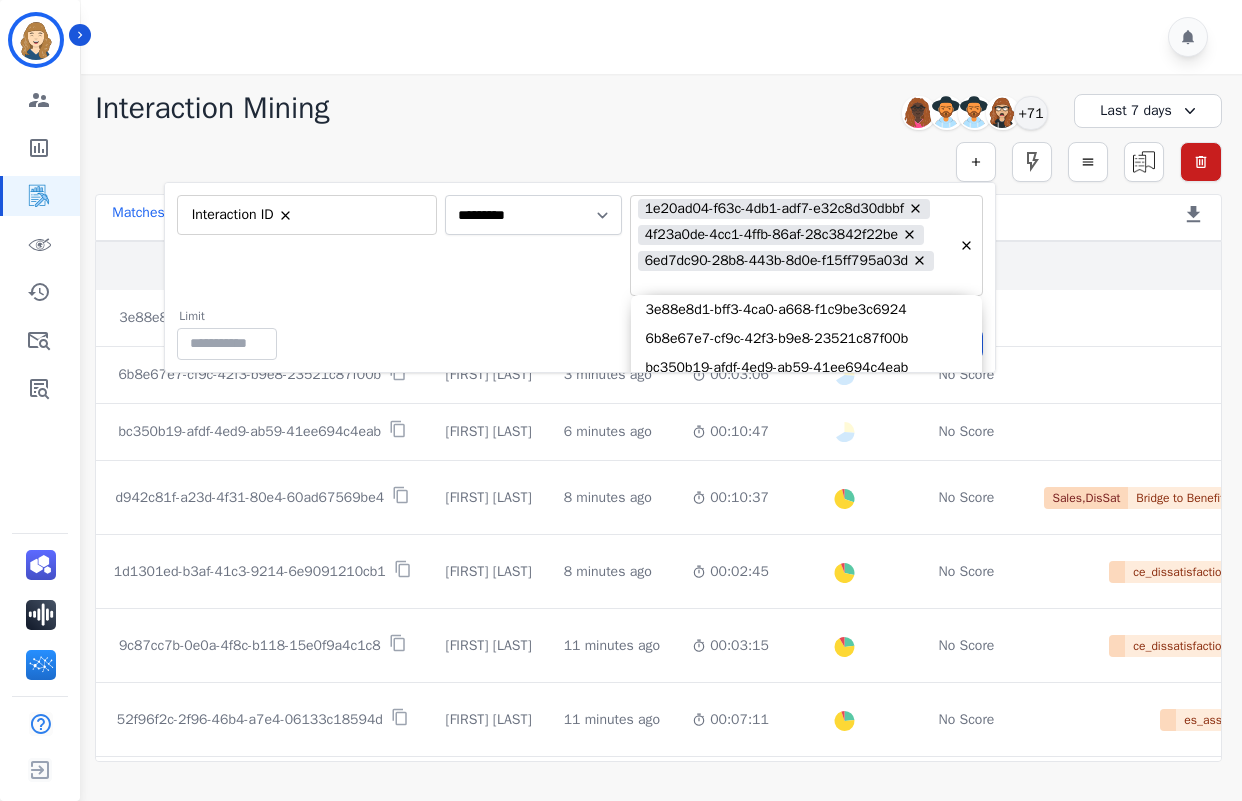 paste on "**********" 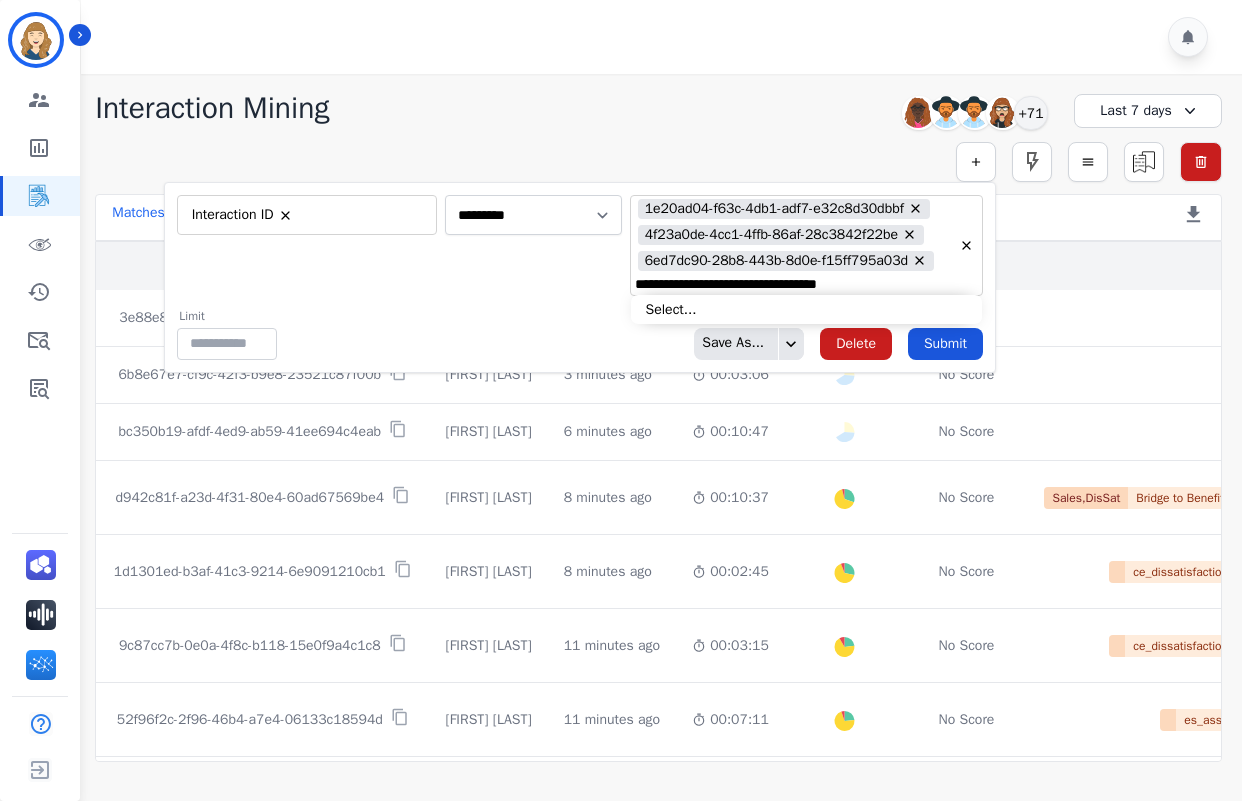 type on "**********" 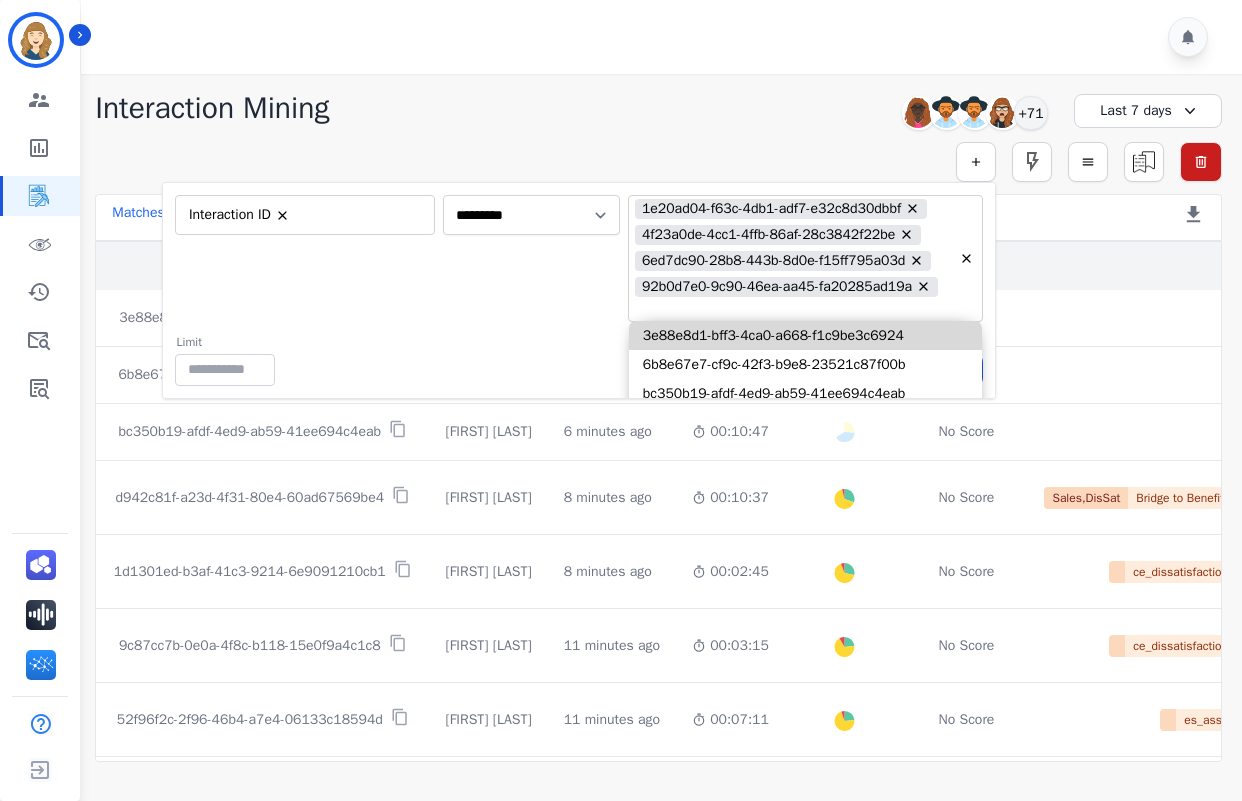 paste on "**********" 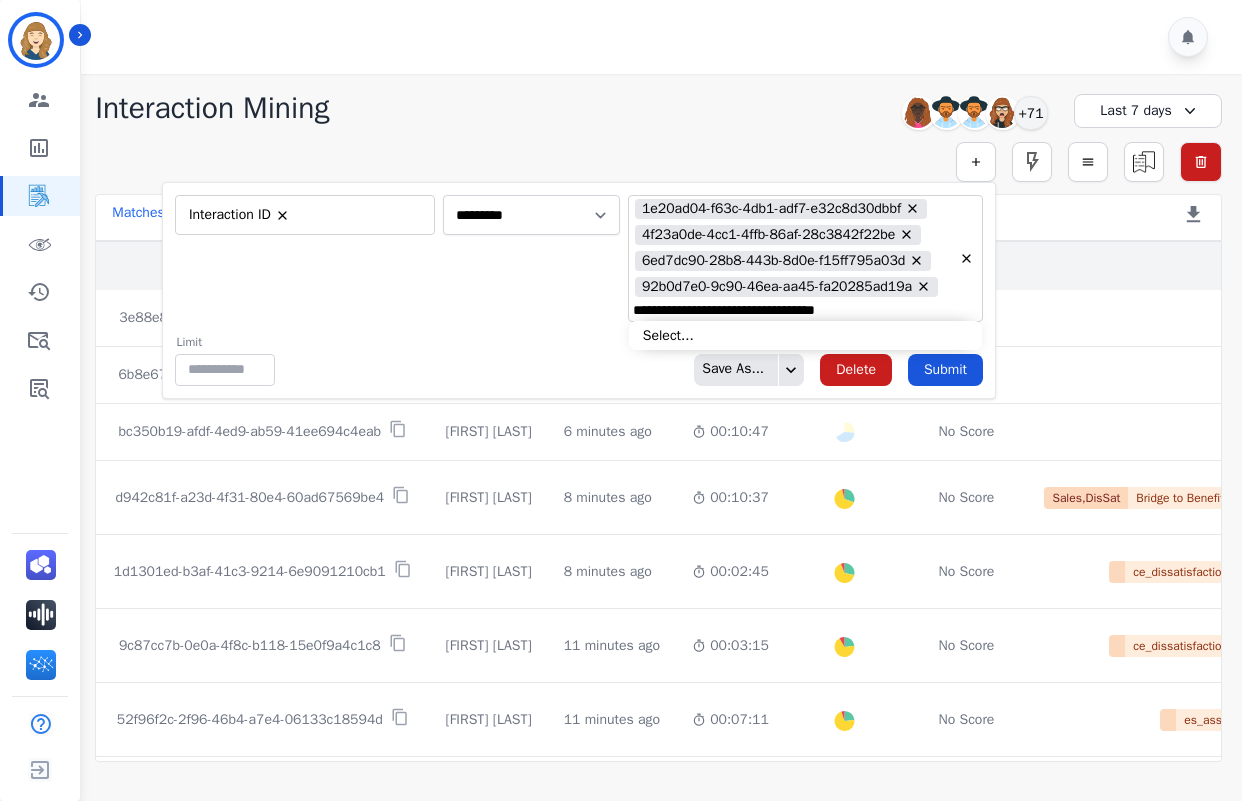 type on "**********" 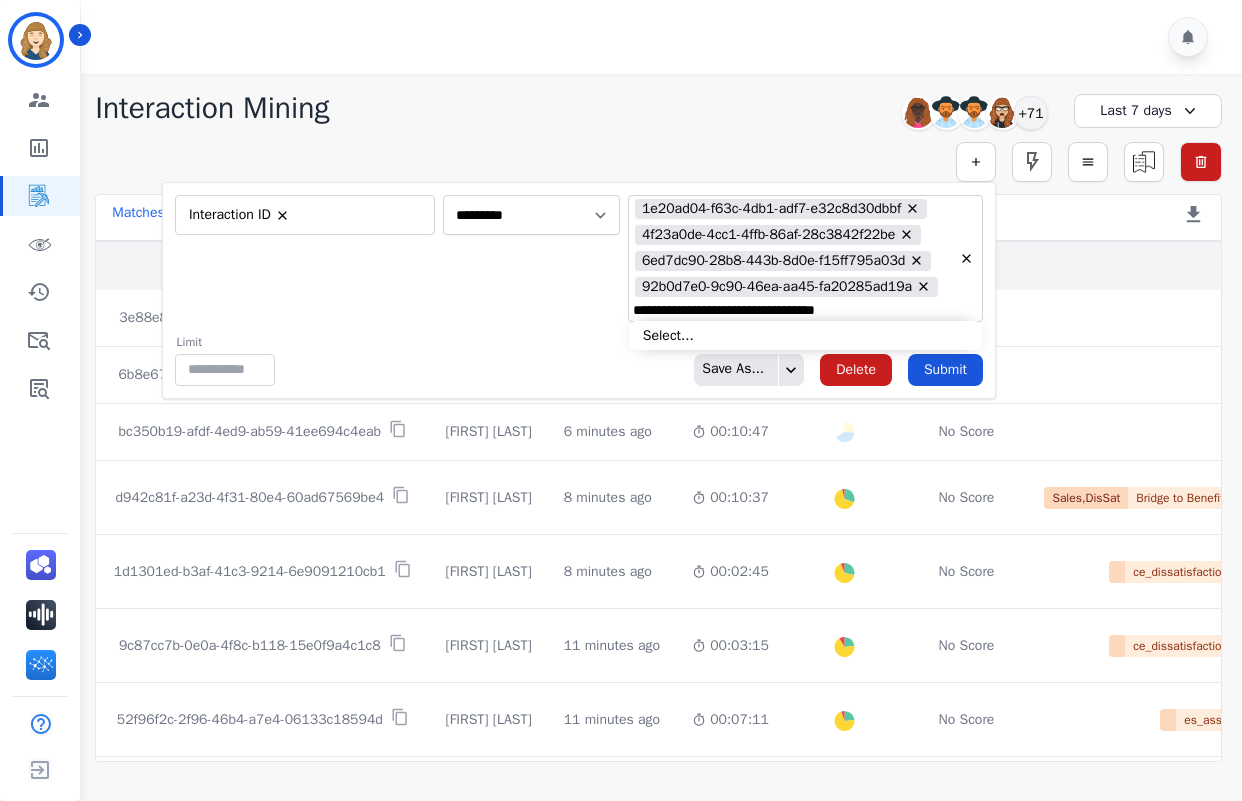 type 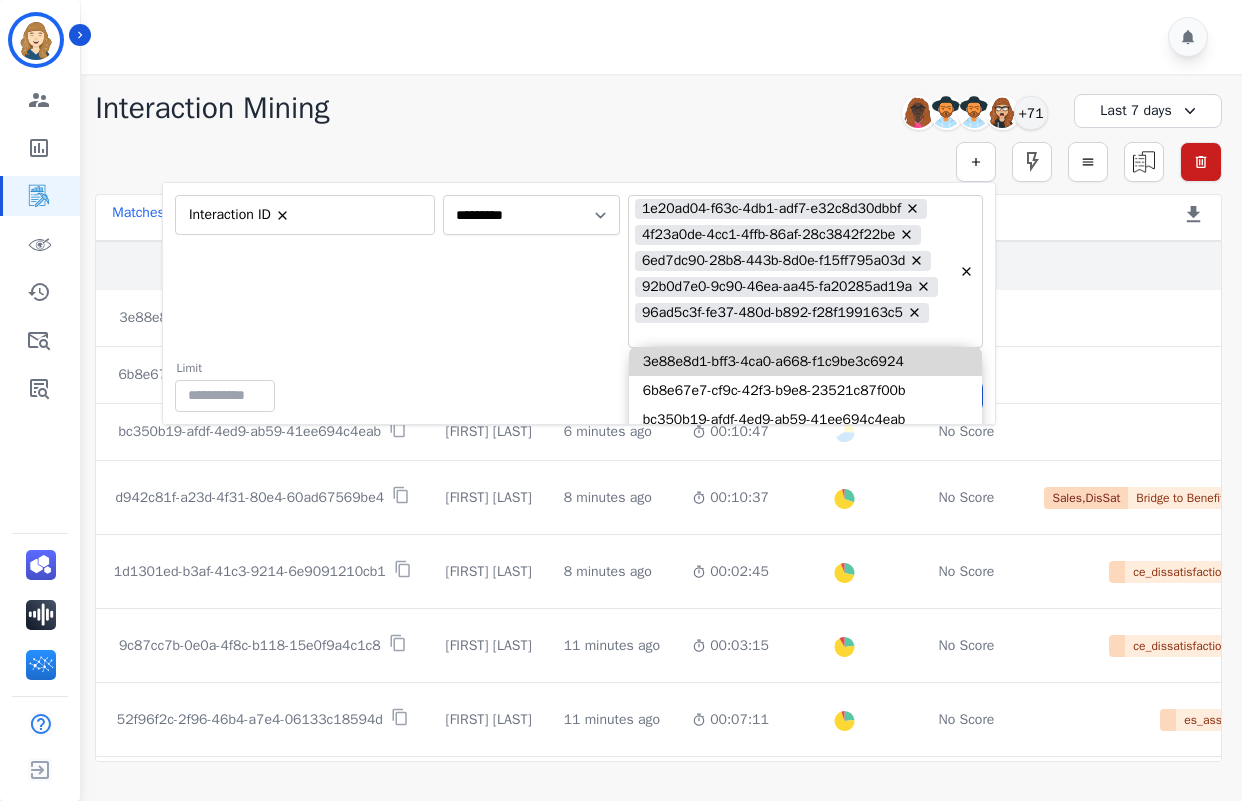 click on "**********" at bounding box center [579, 271] 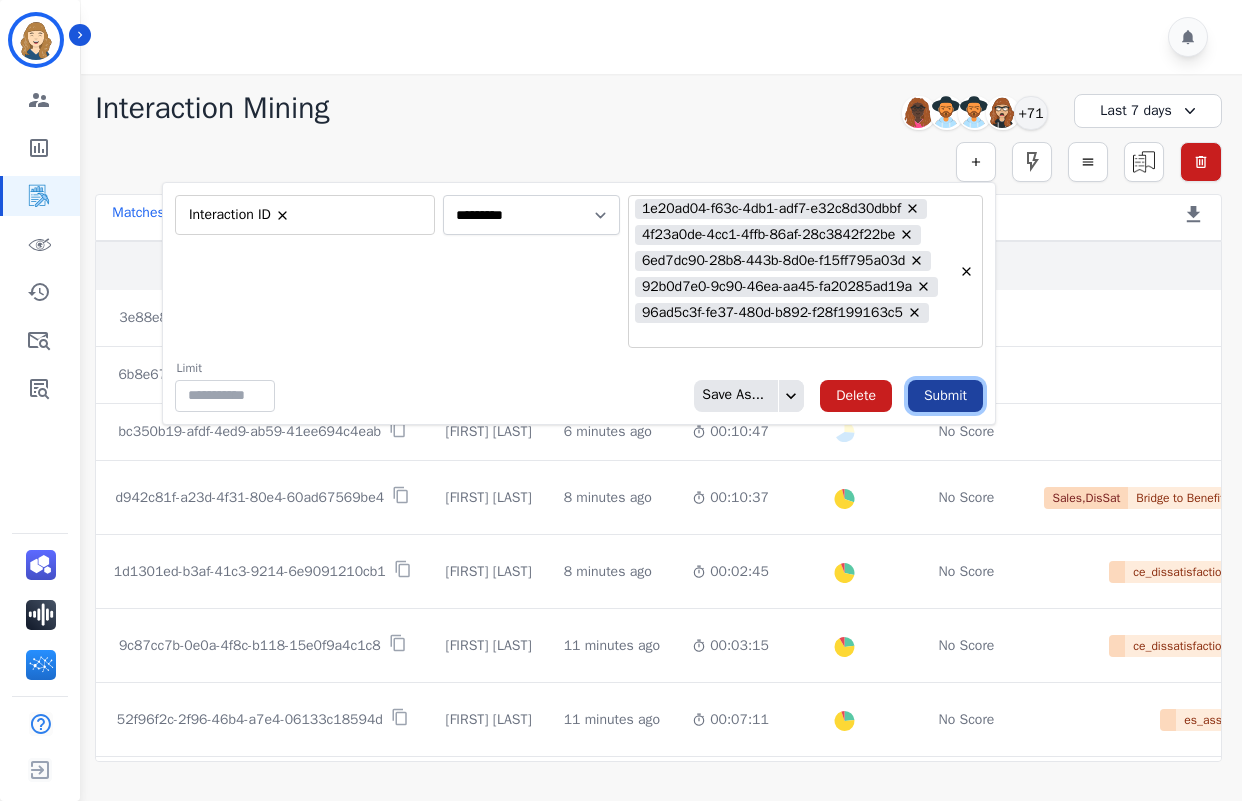 click on "Submit" at bounding box center (945, 396) 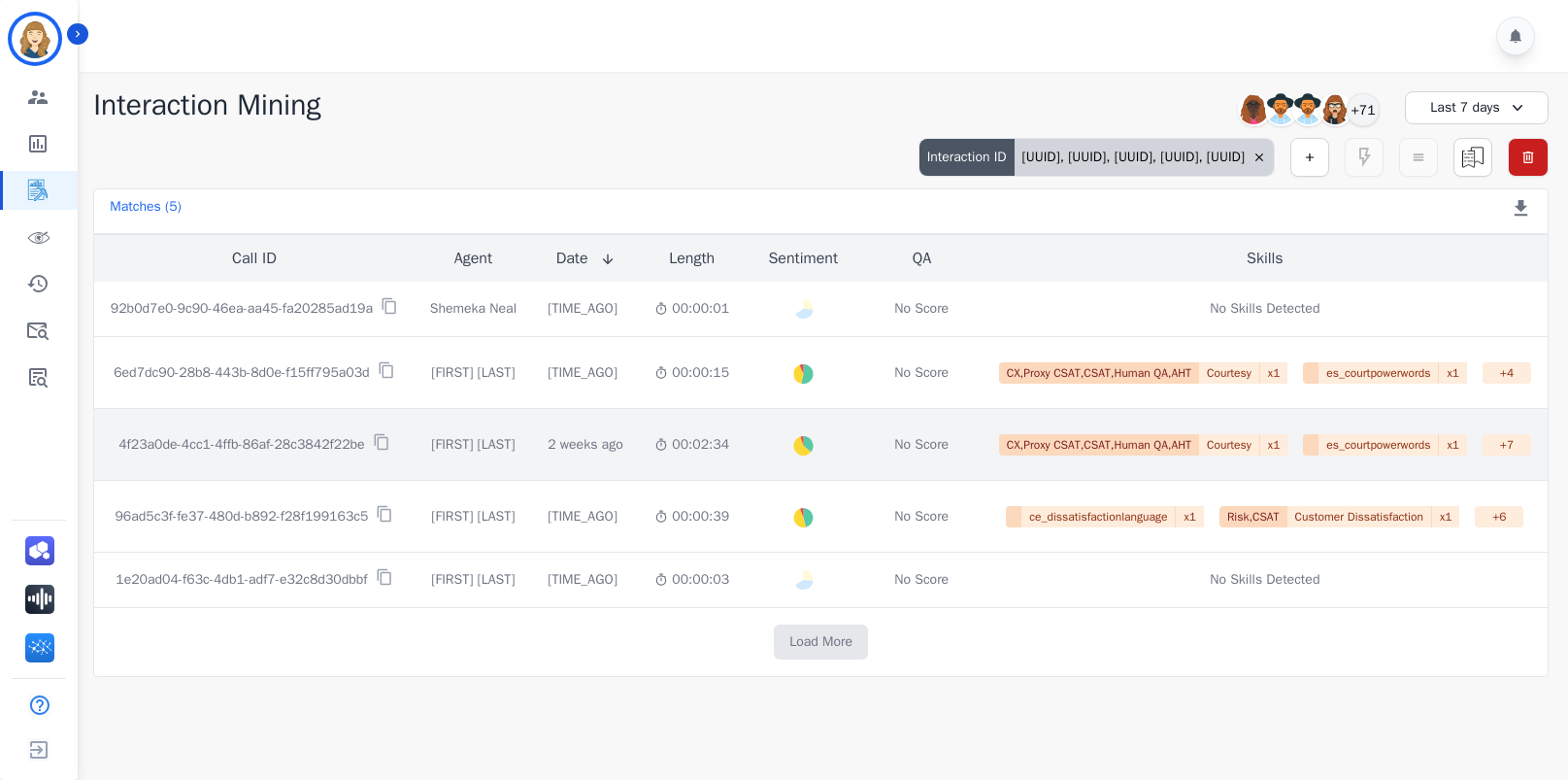 click on "00:02:34" at bounding box center [691, 445] 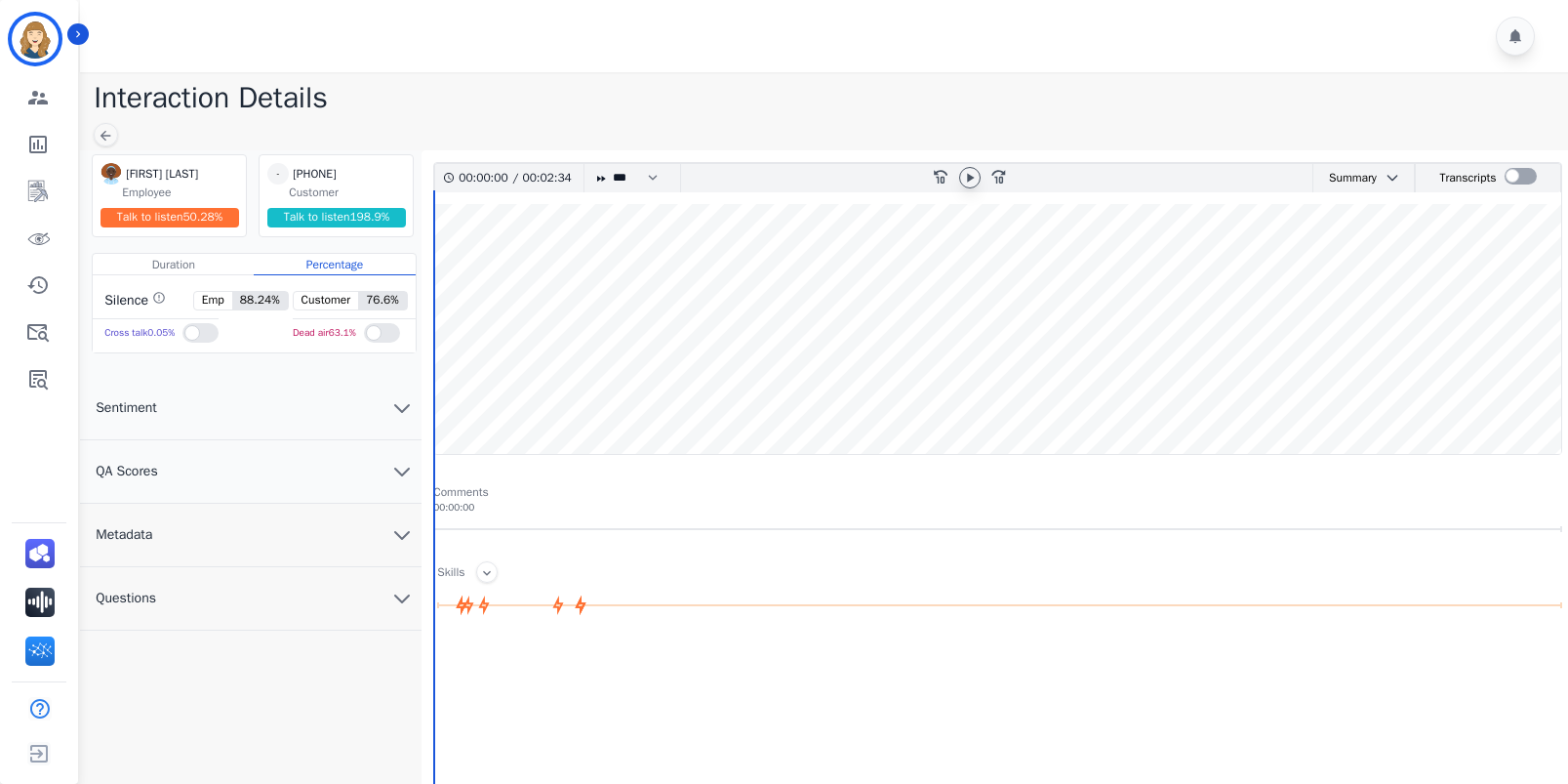 click 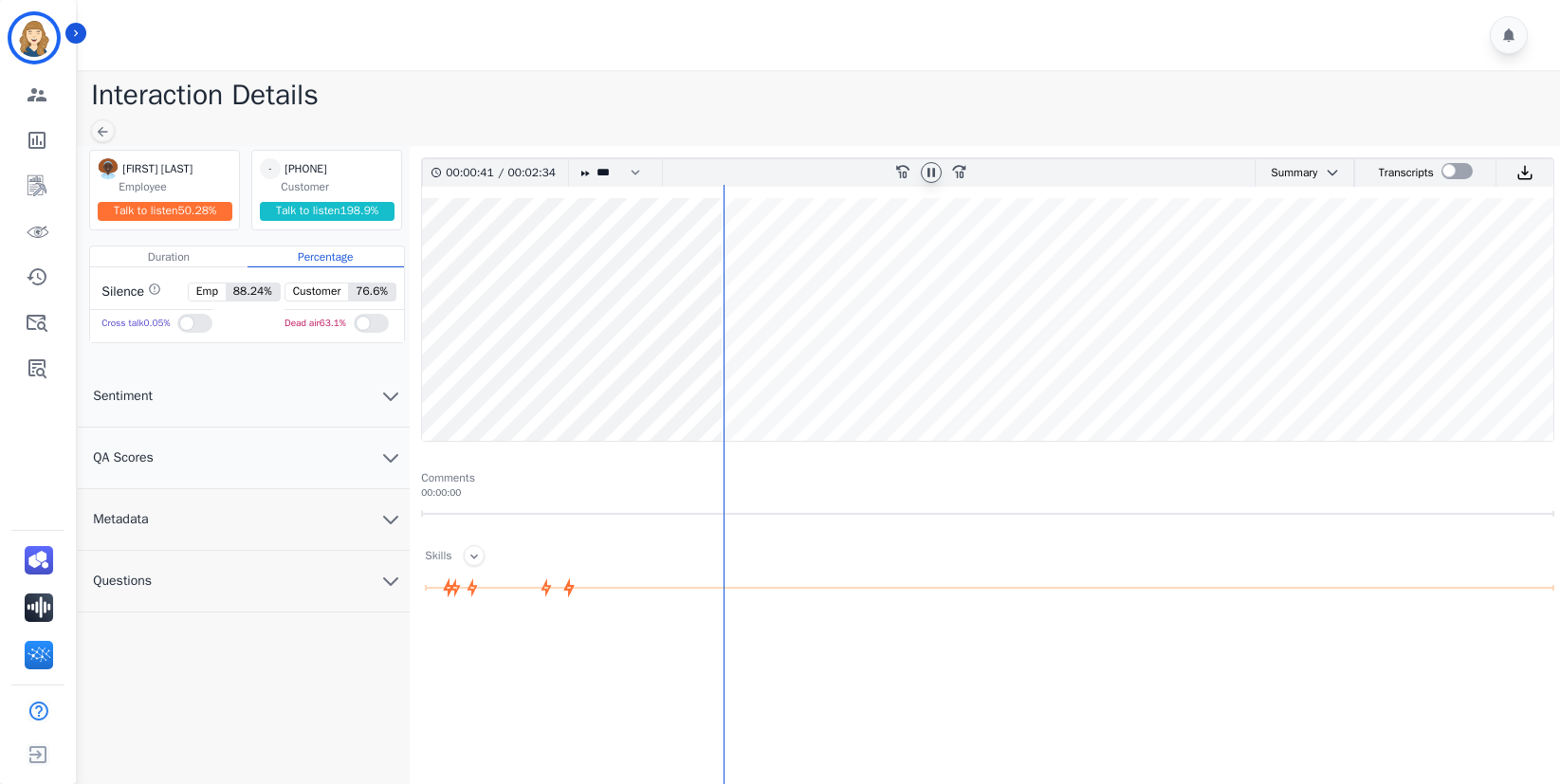 click at bounding box center [987, 319] 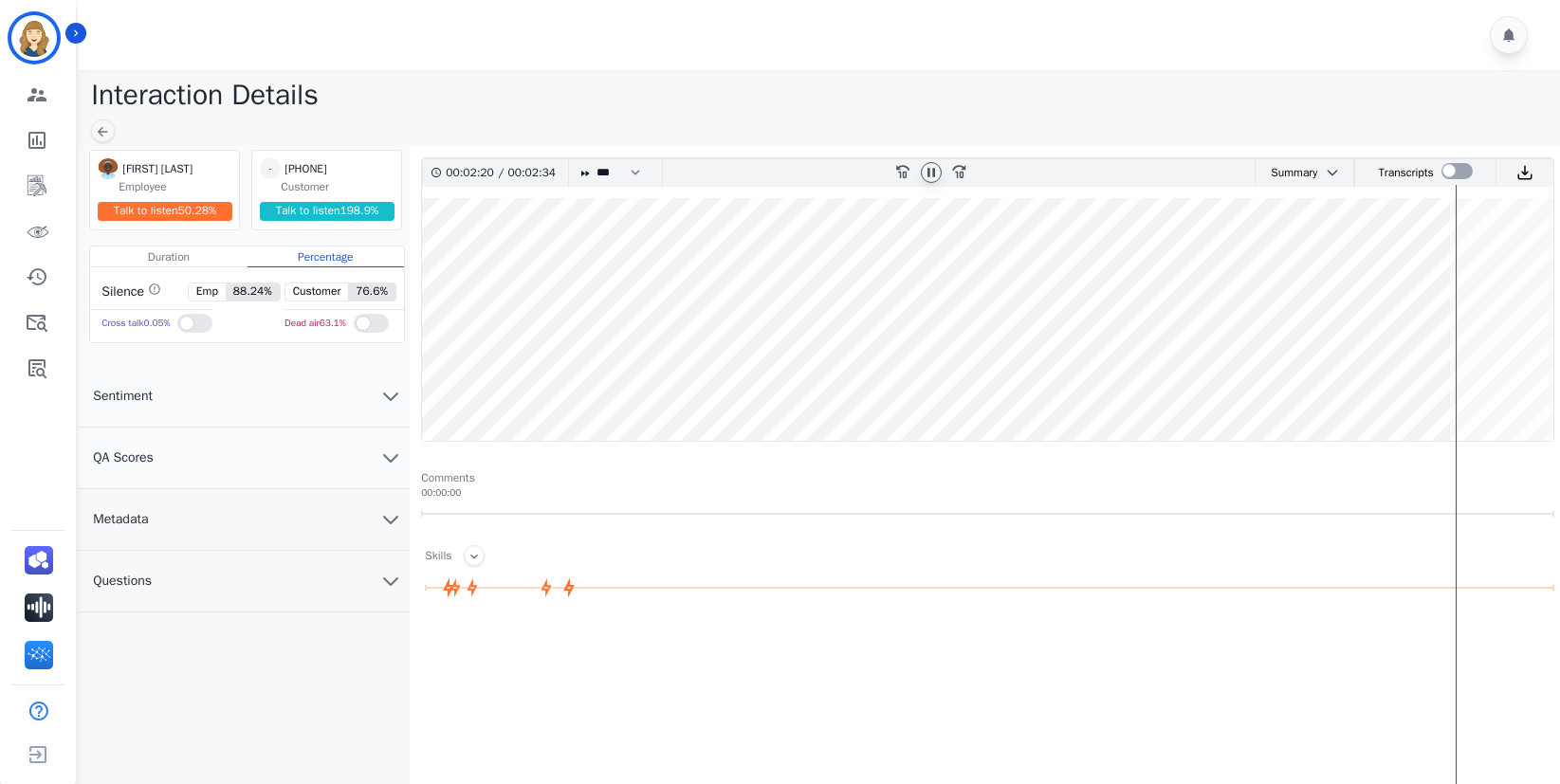 click 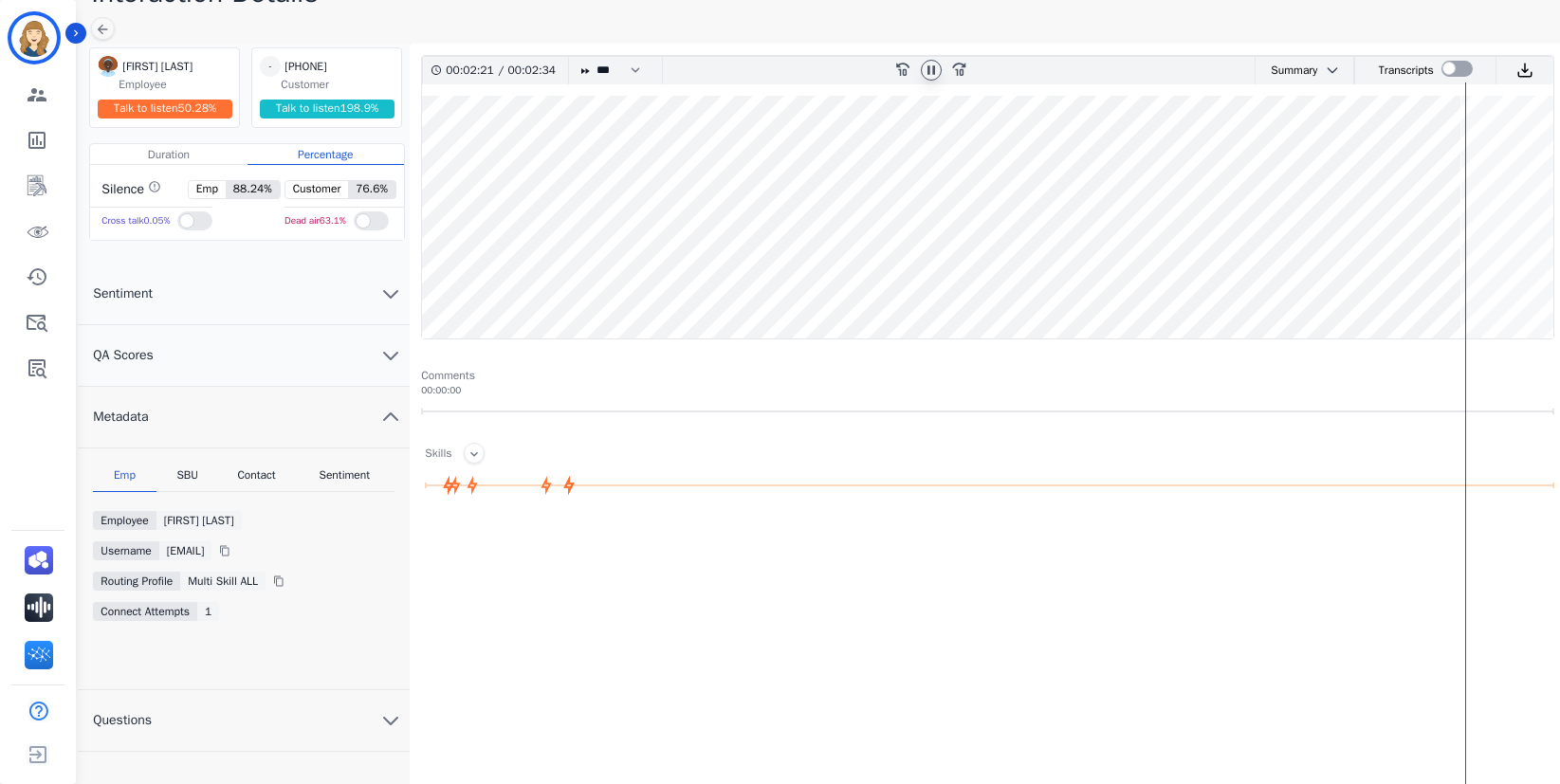 scroll, scrollTop: 119, scrollLeft: 0, axis: vertical 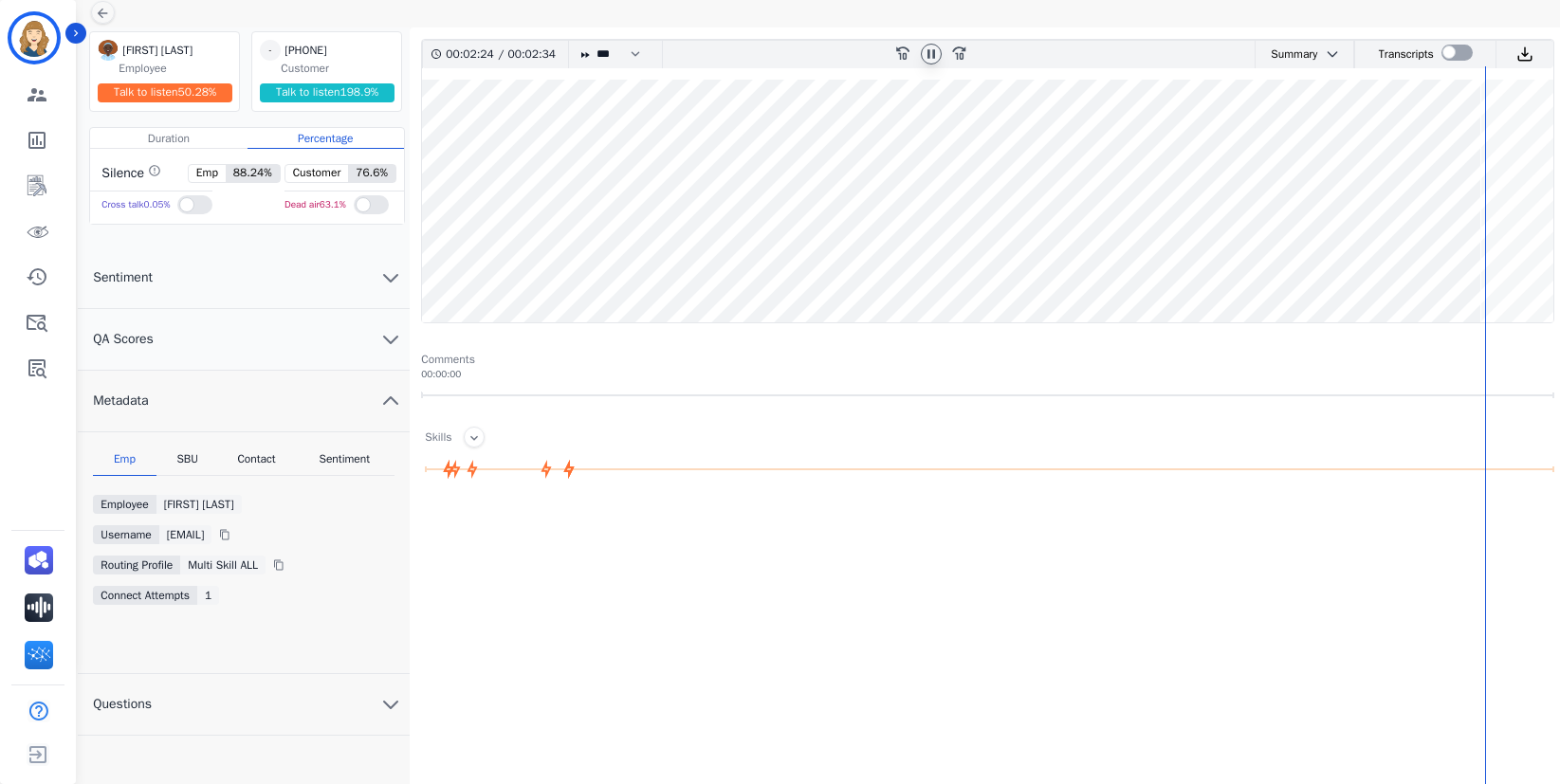 click on "Sentiment" at bounding box center (344, 464) 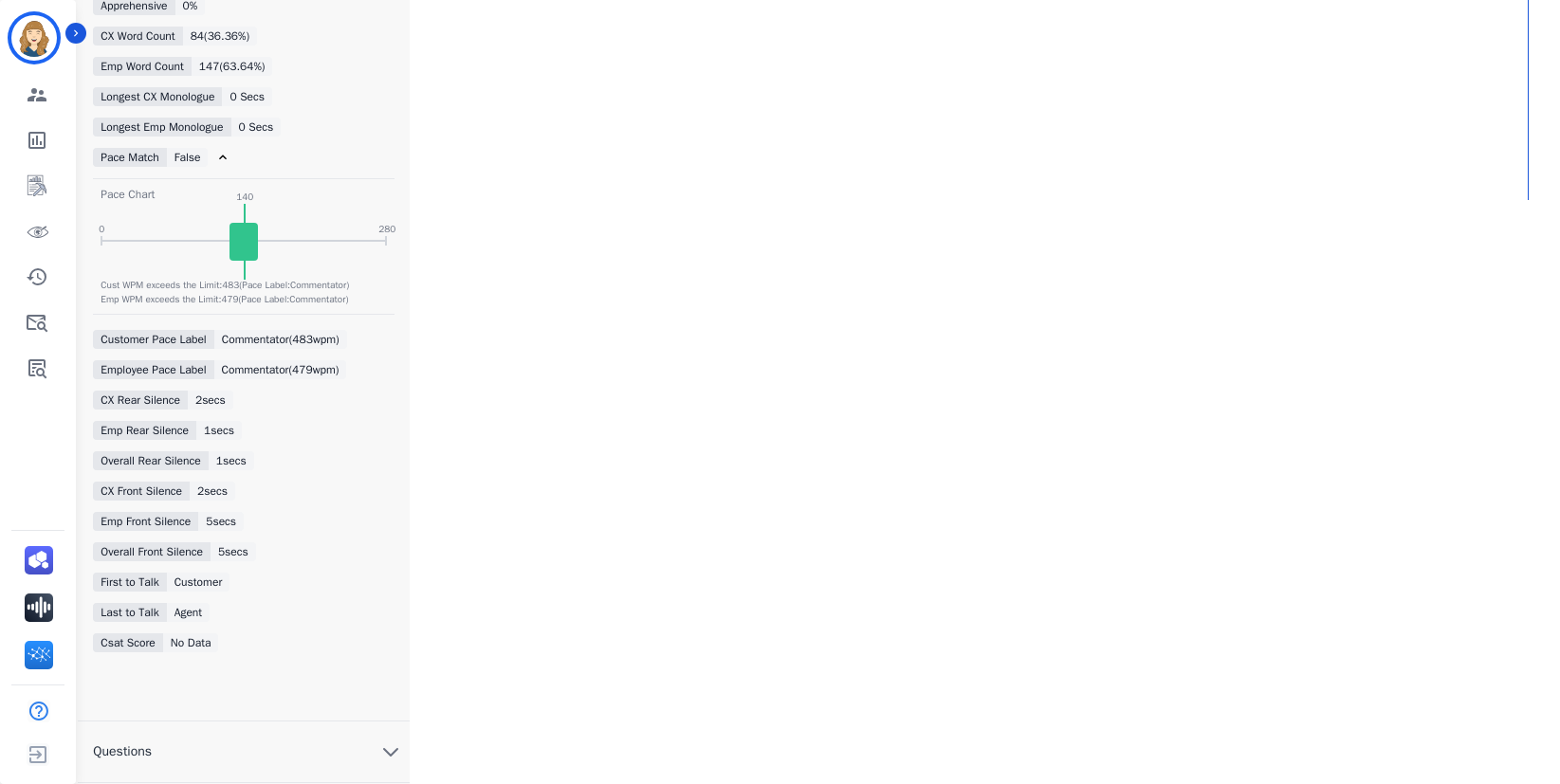 scroll, scrollTop: 429, scrollLeft: 0, axis: vertical 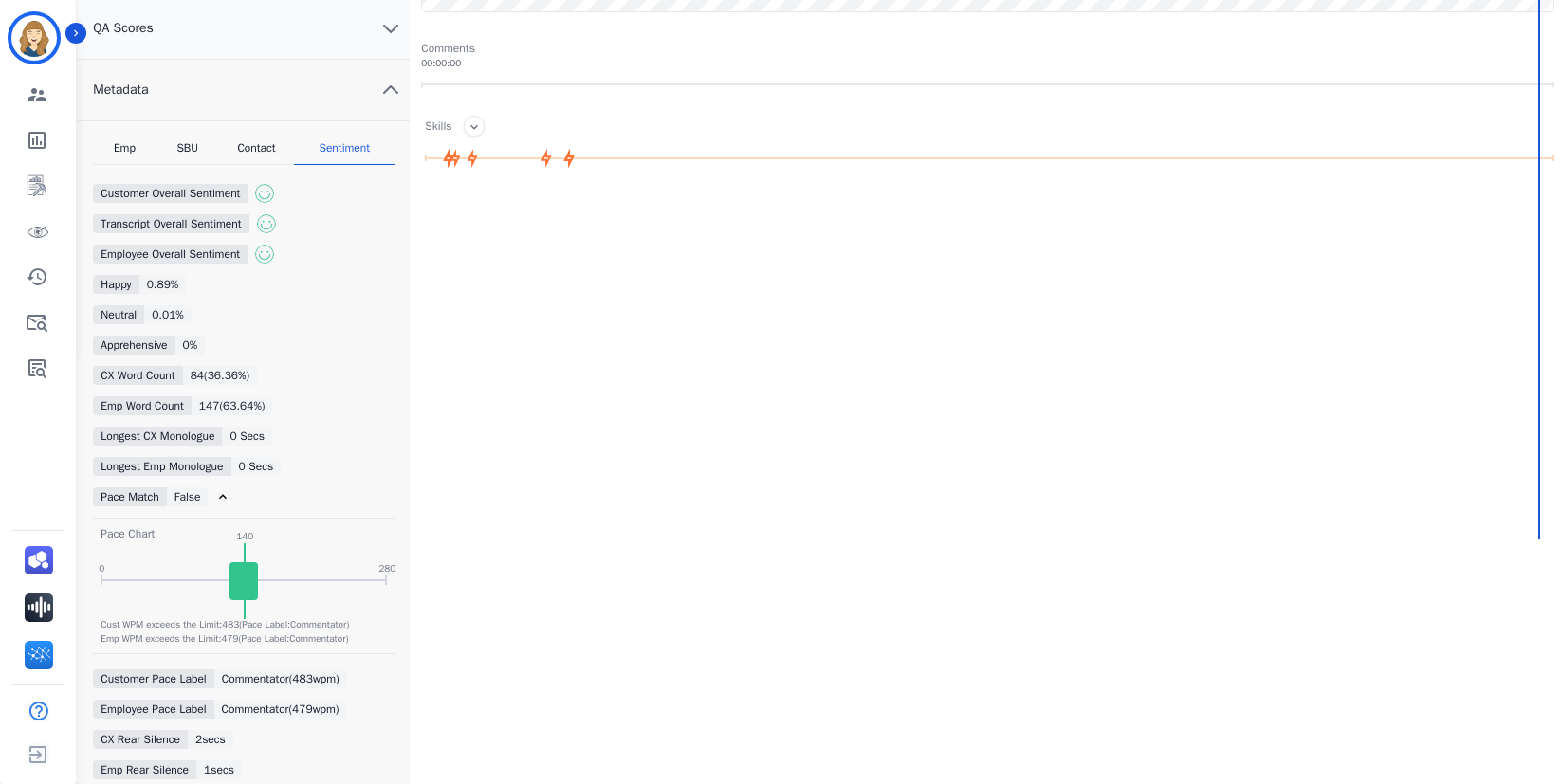 click on "Contact" at bounding box center [257, 153] 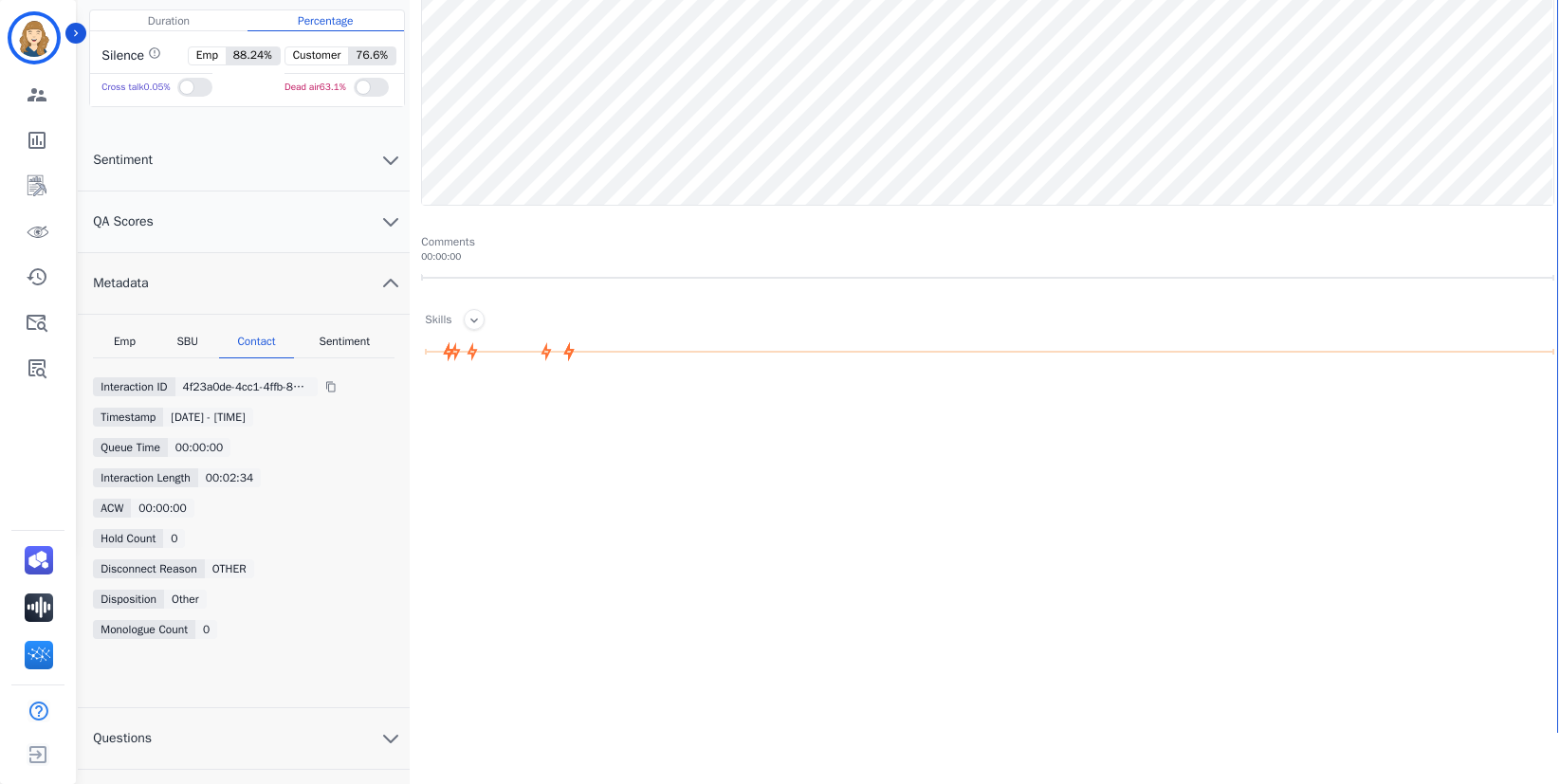 click on "SBU" at bounding box center [188, 346] 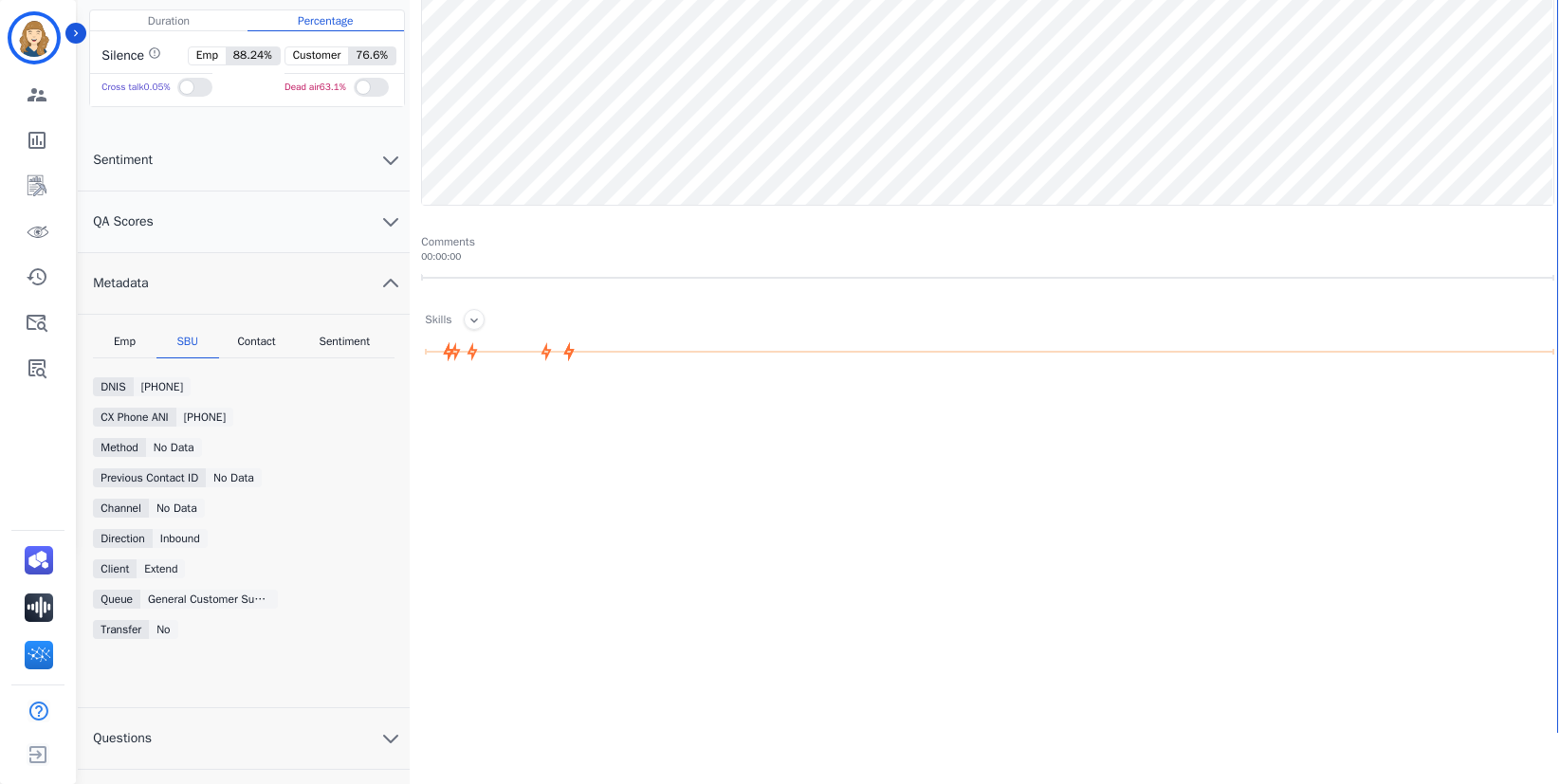 click on "Emp   SBU   Contact   Sentiment     DNIS   [PHONE]     CX Phone ANI   [PHONE]     Method   No data     Previous Contact ID   No Data     Channel   No Data     Direction   inbound     Client   extend     Queue   General Customer Support     Transfer   No" at bounding box center [244, 511] 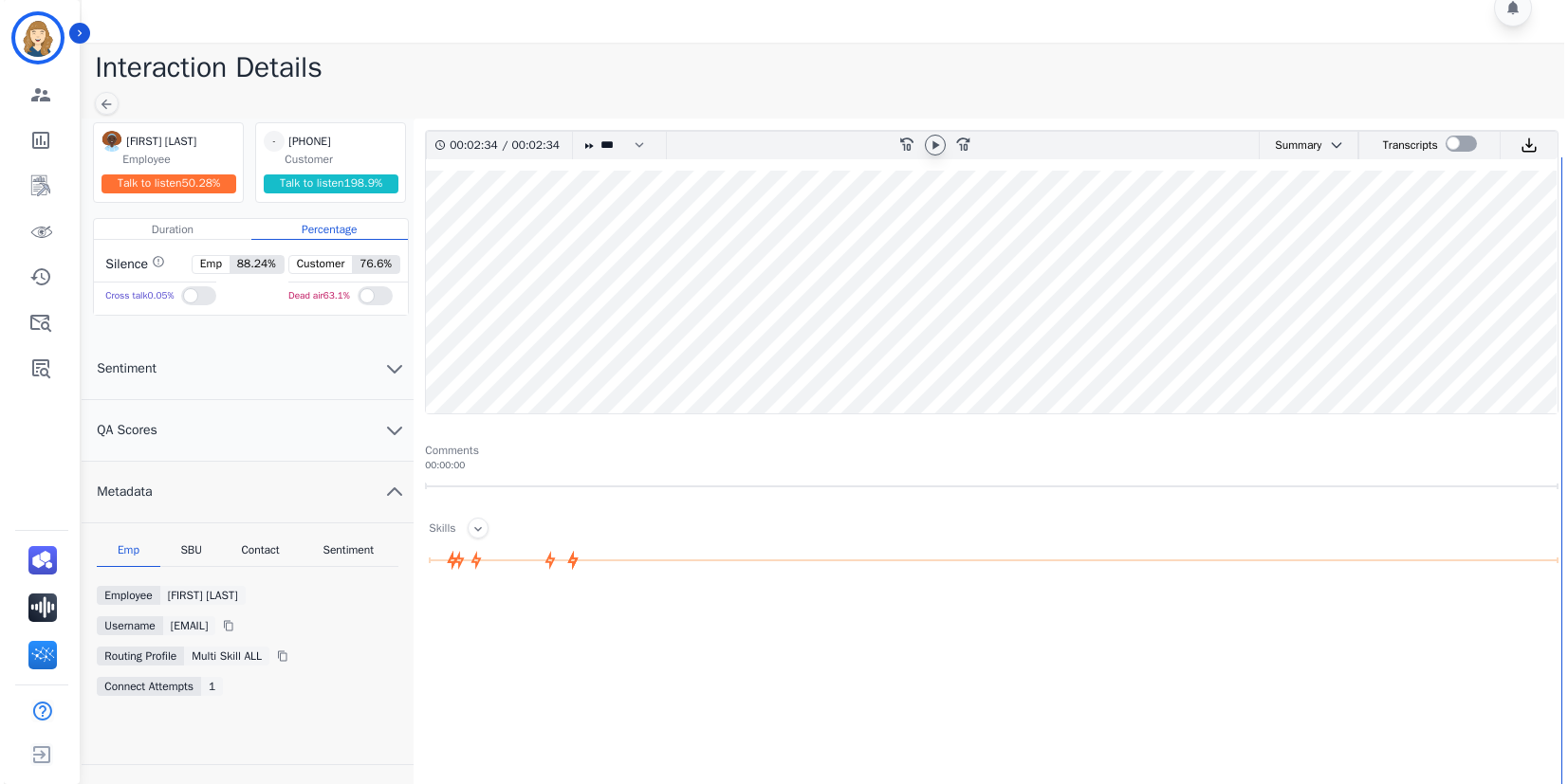 scroll, scrollTop: 0, scrollLeft: 0, axis: both 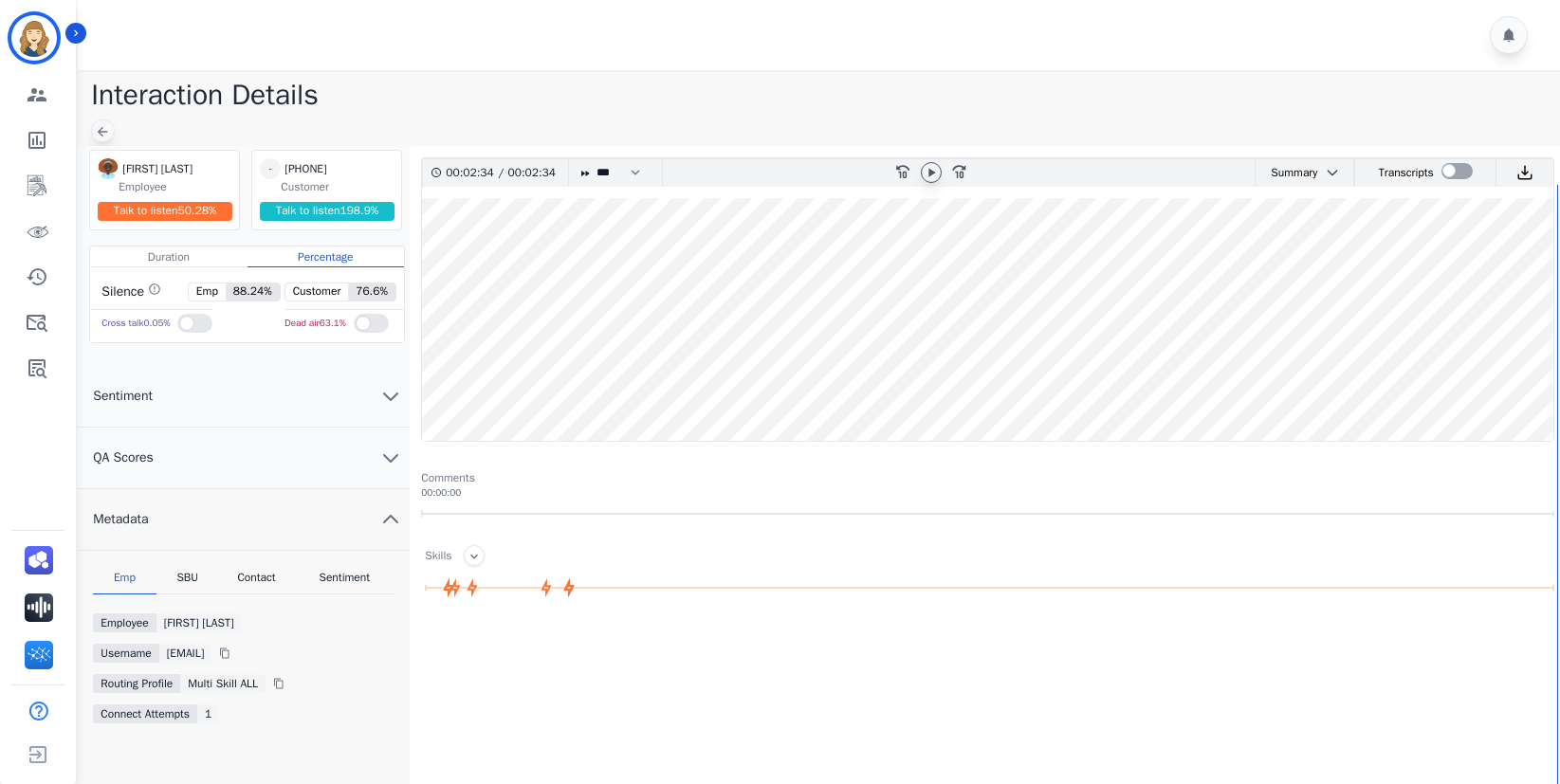 click 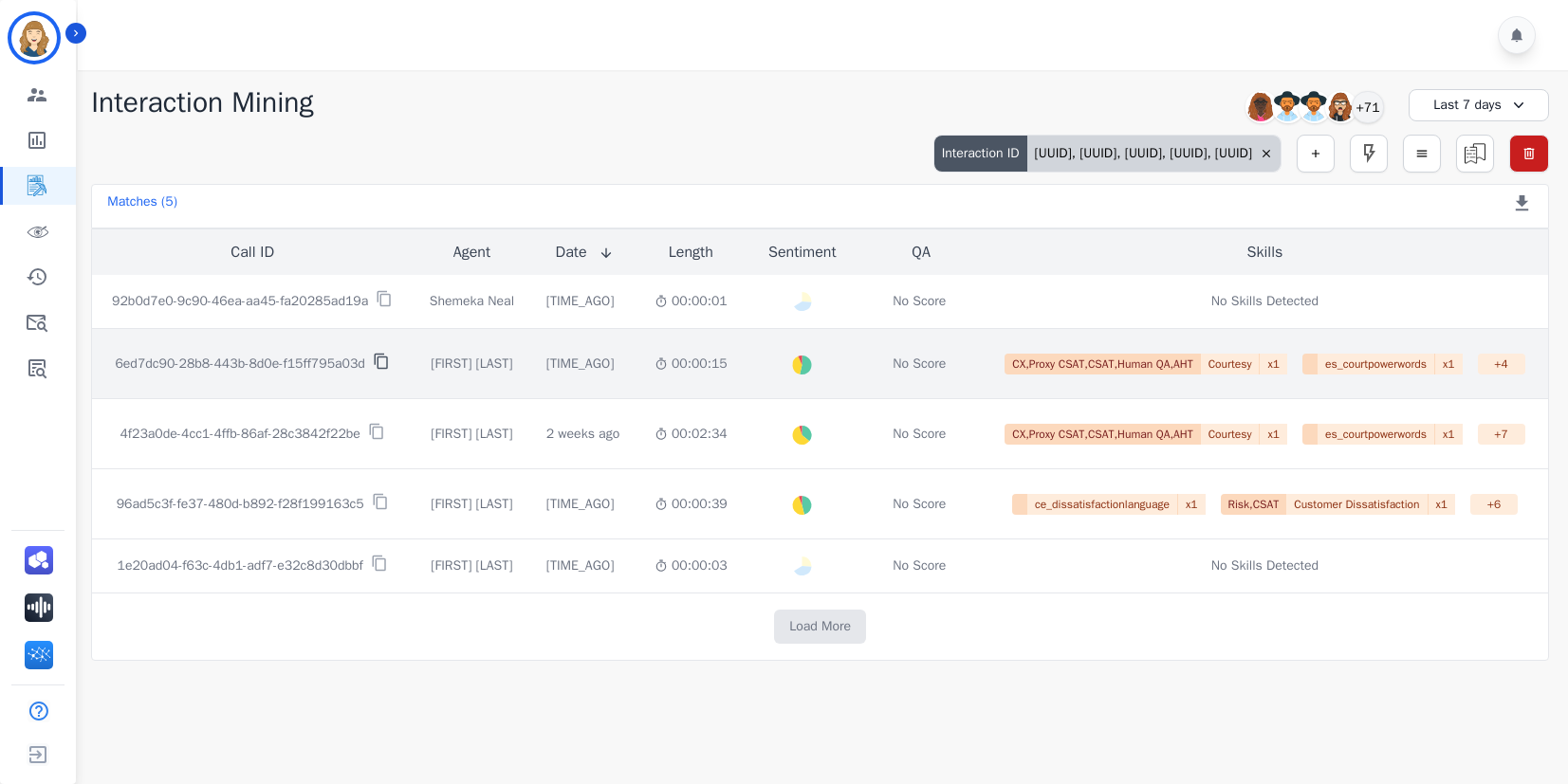 click 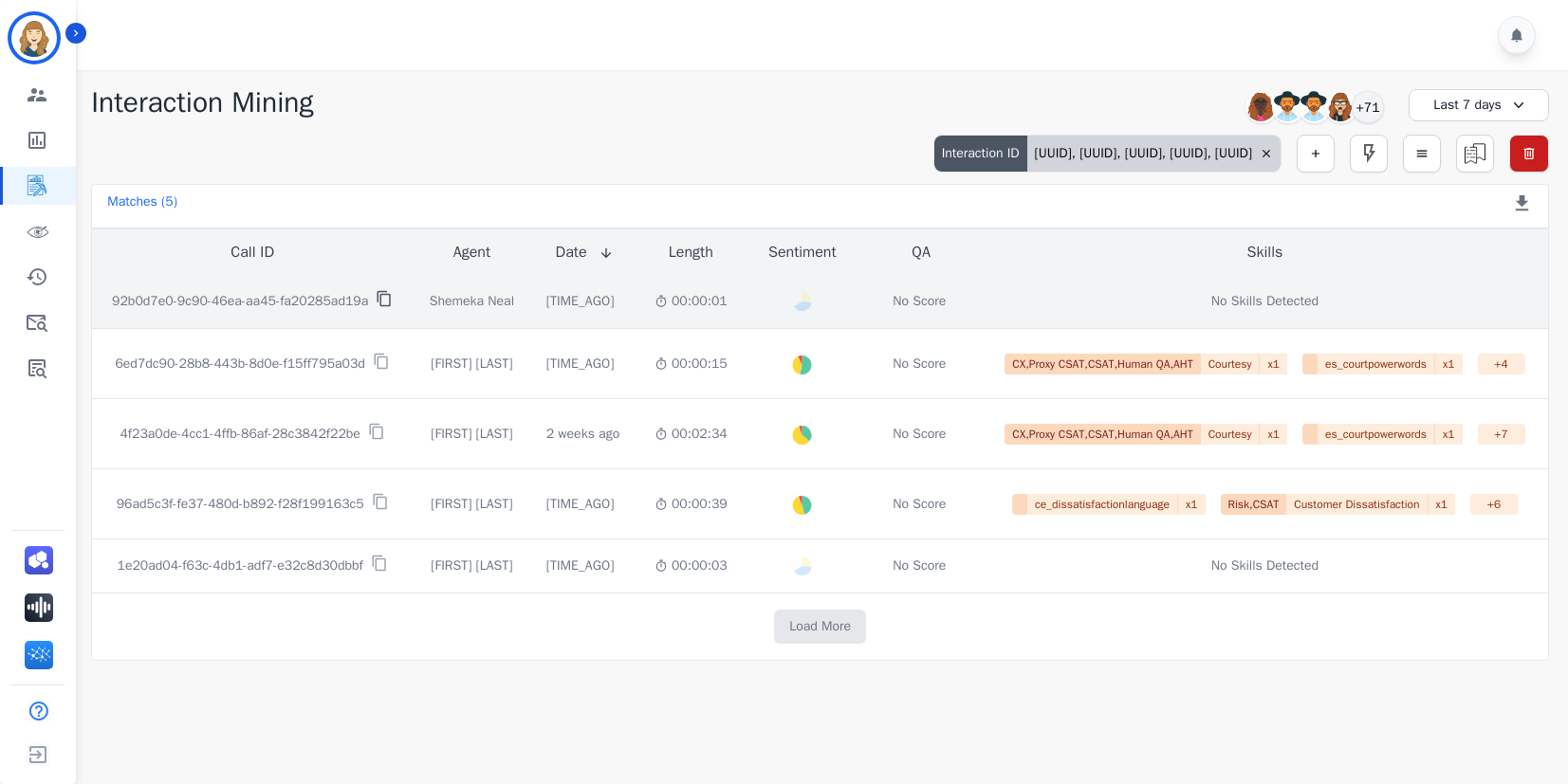 click 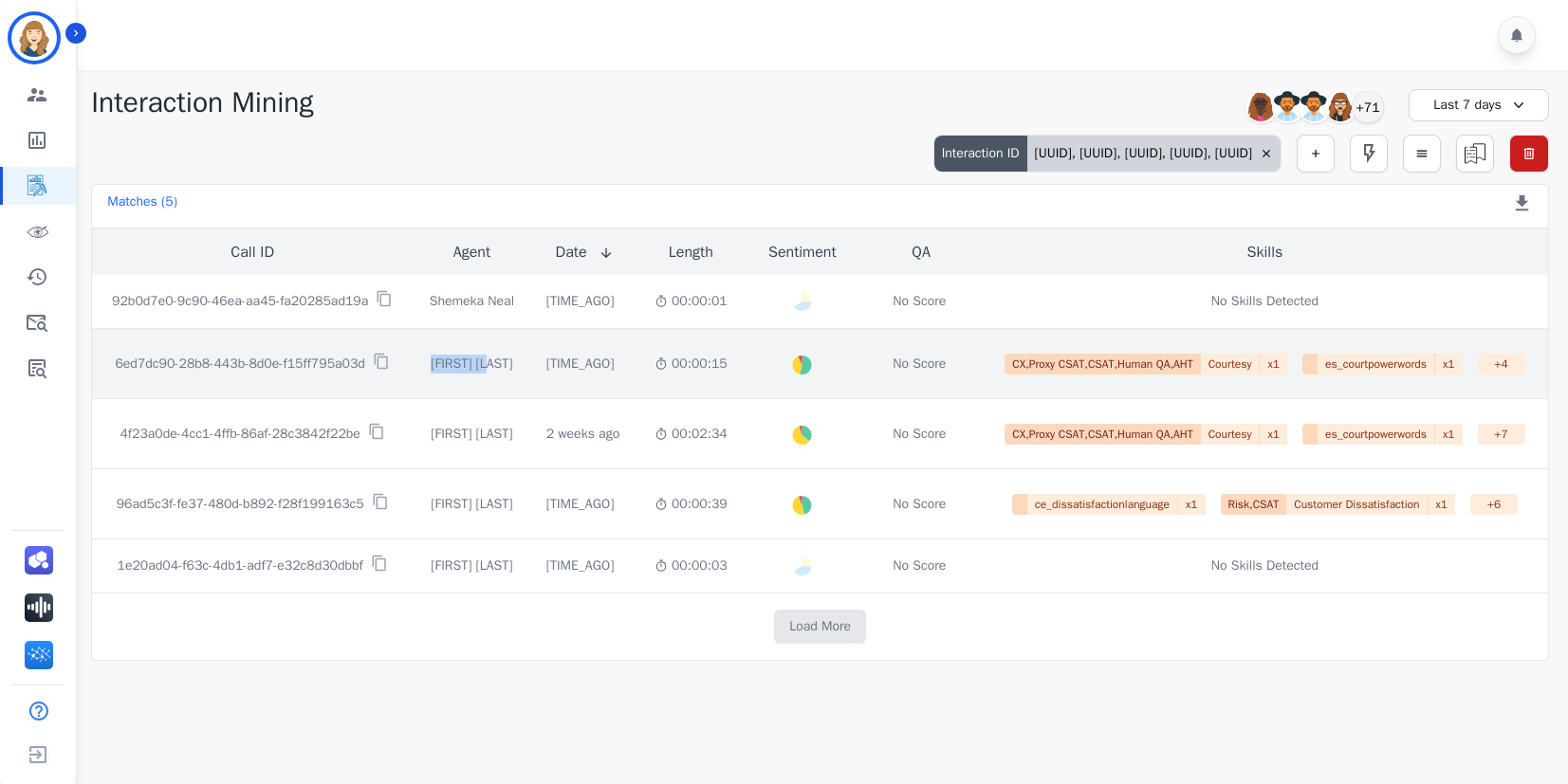 drag, startPoint x: 542, startPoint y: 366, endPoint x: 470, endPoint y: 368, distance: 72.02777 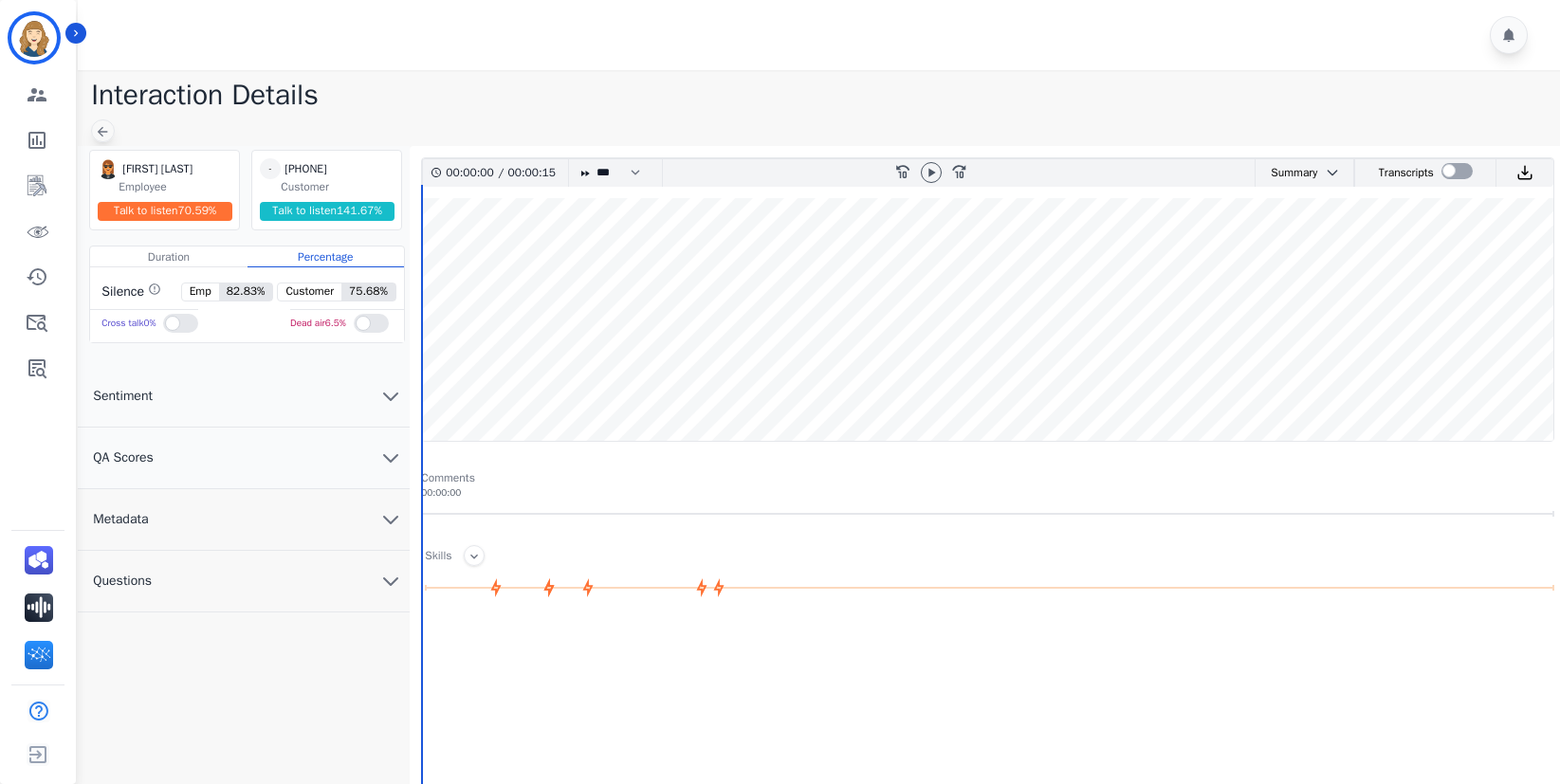 click 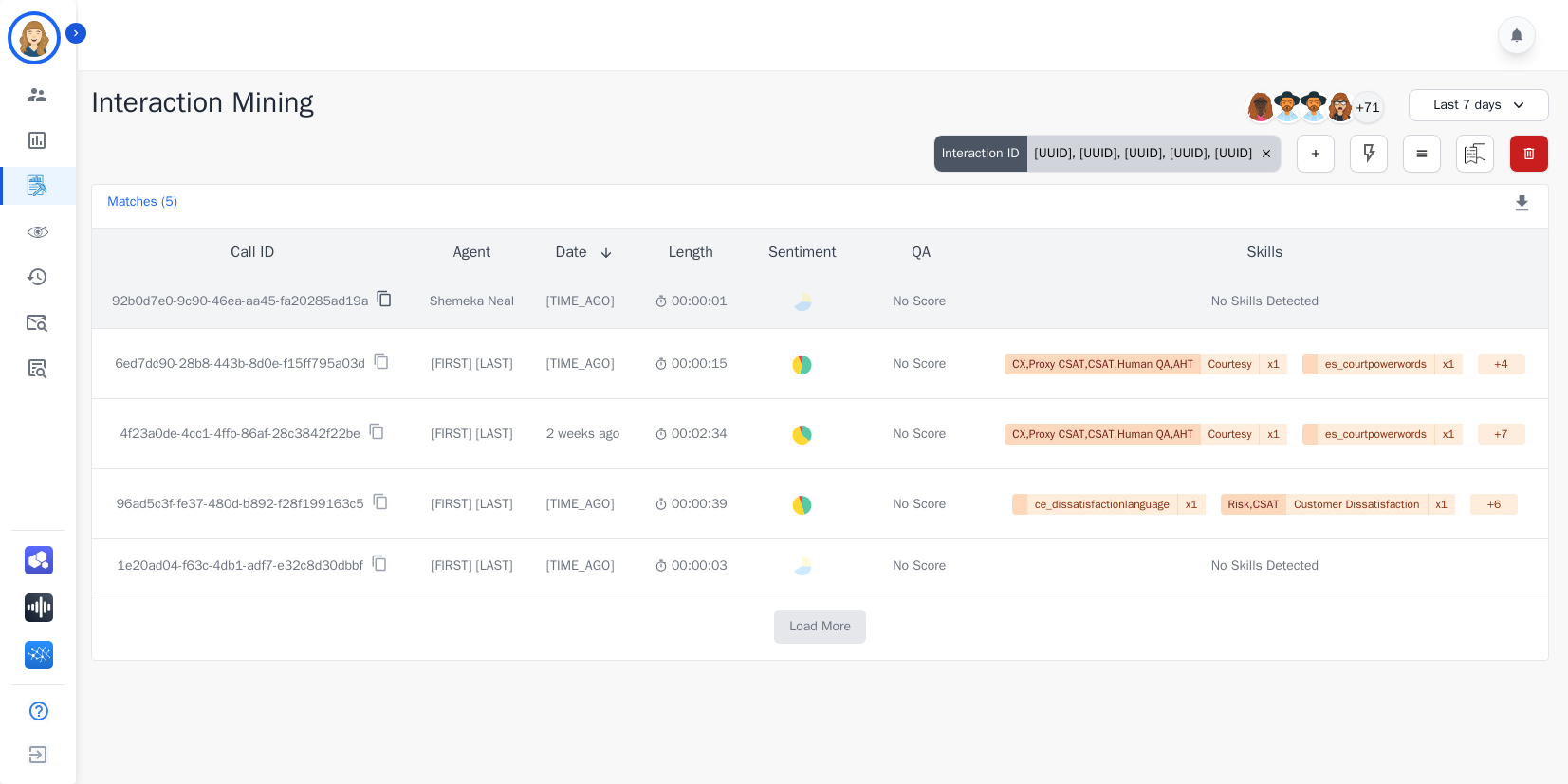 click 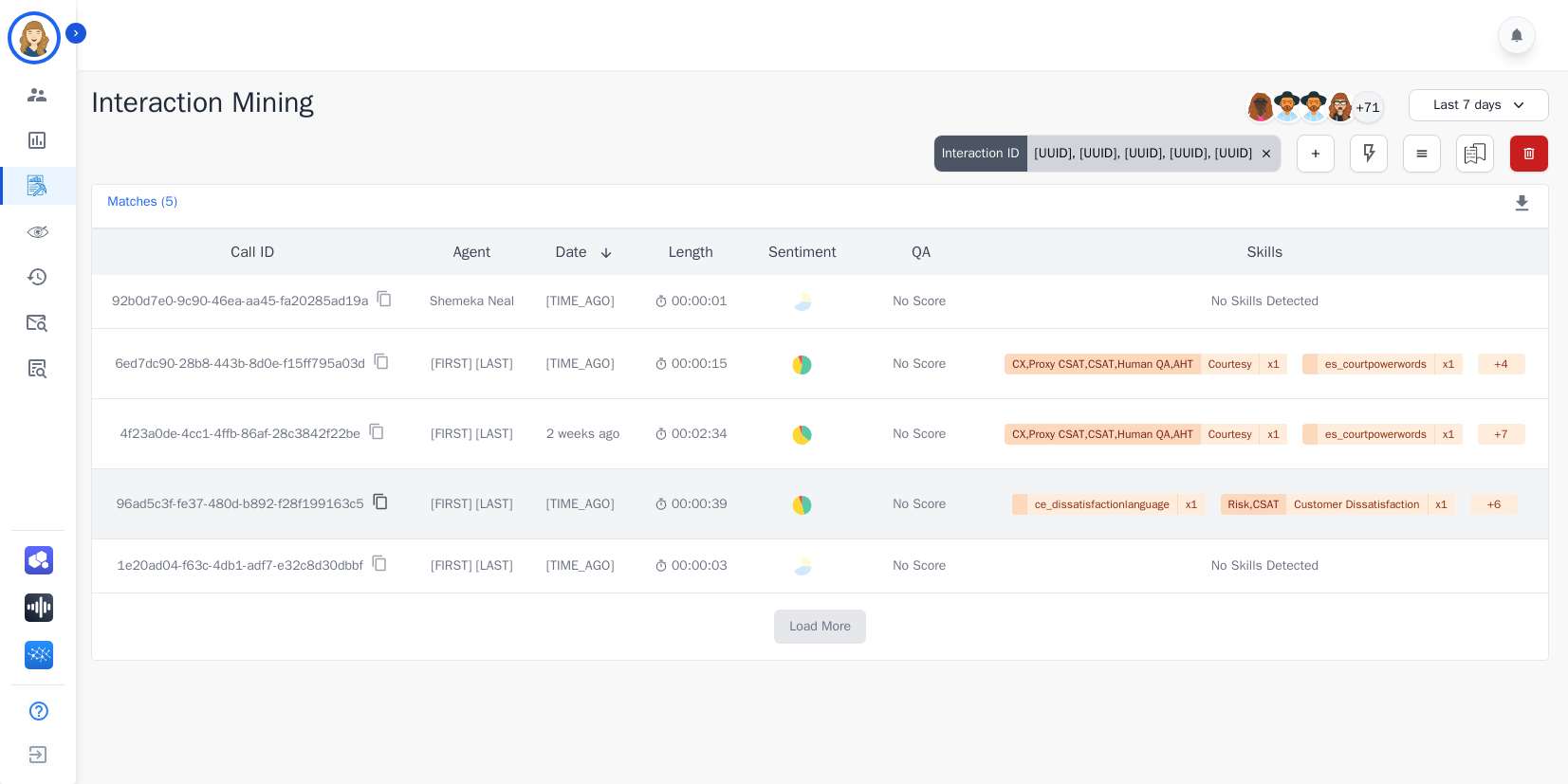 click 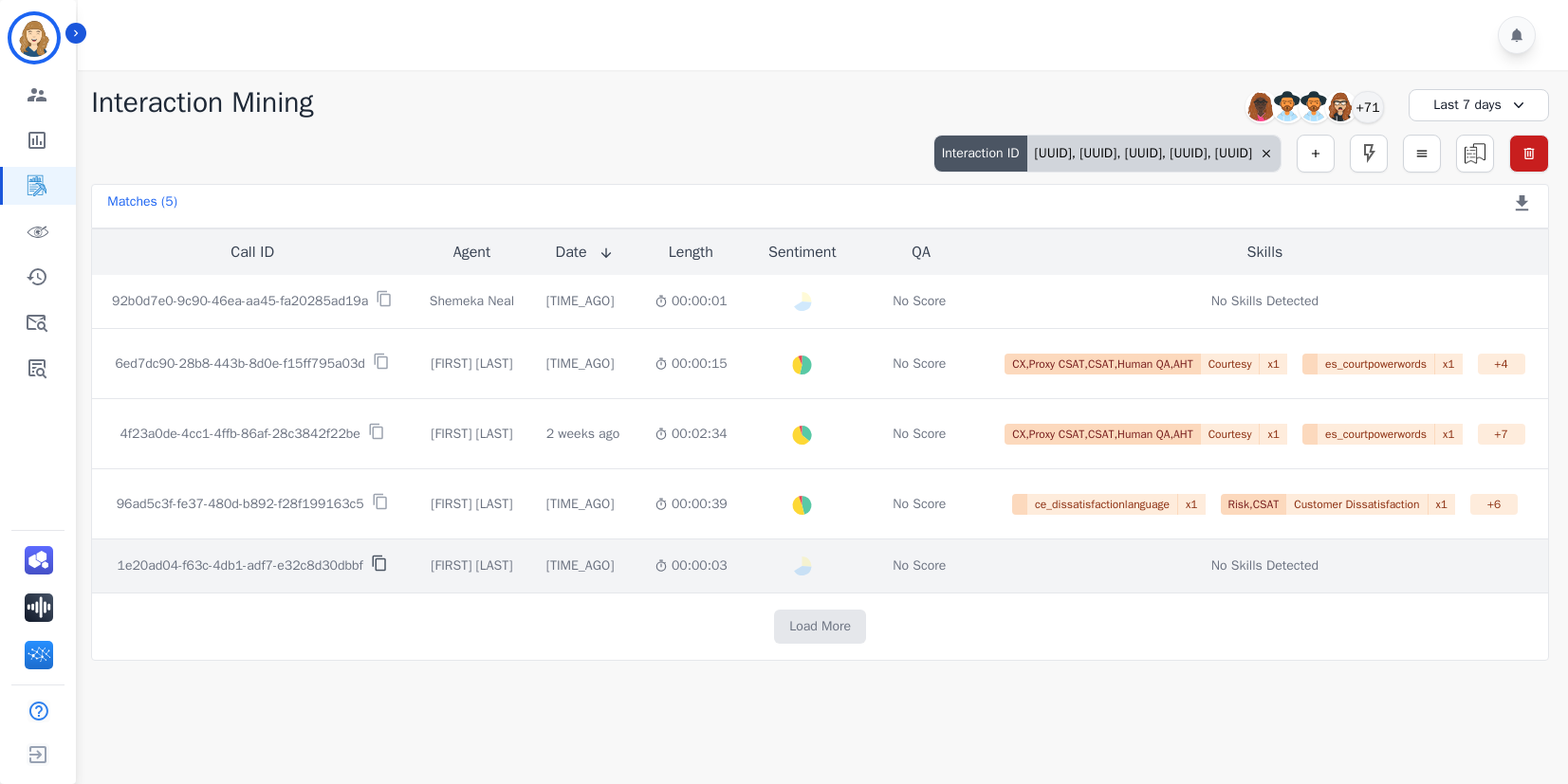 click 